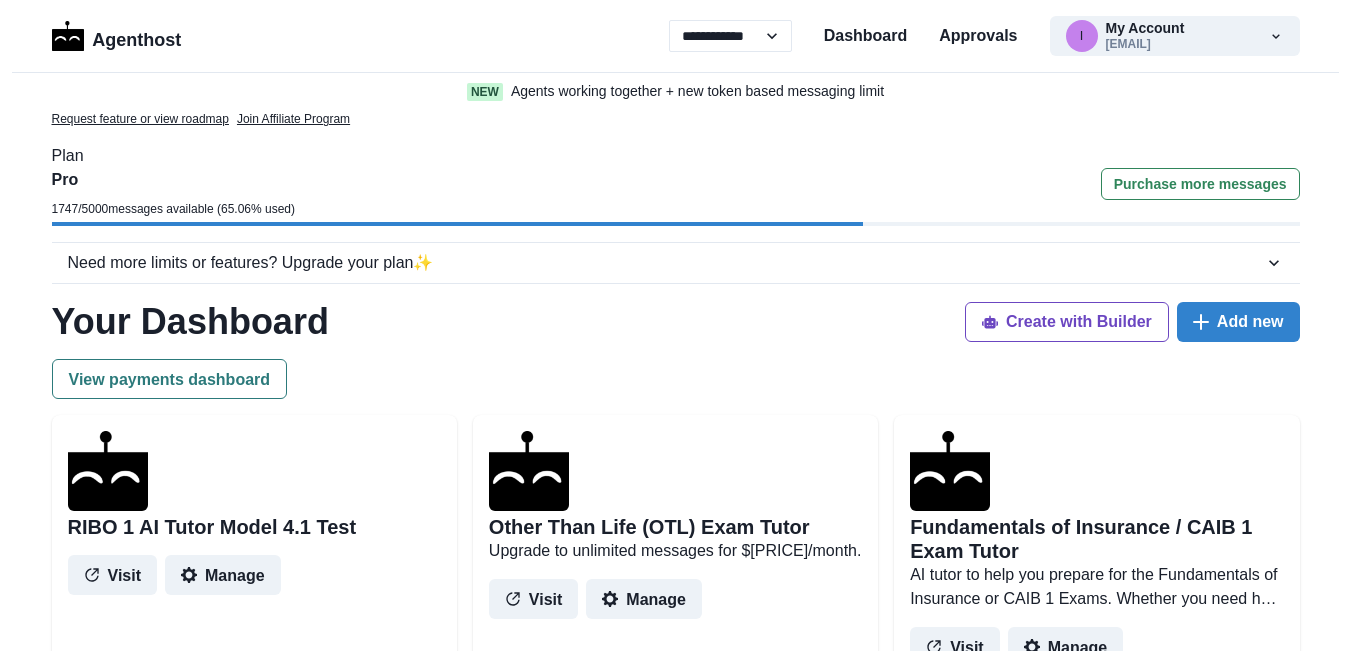 scroll, scrollTop: 0, scrollLeft: 0, axis: both 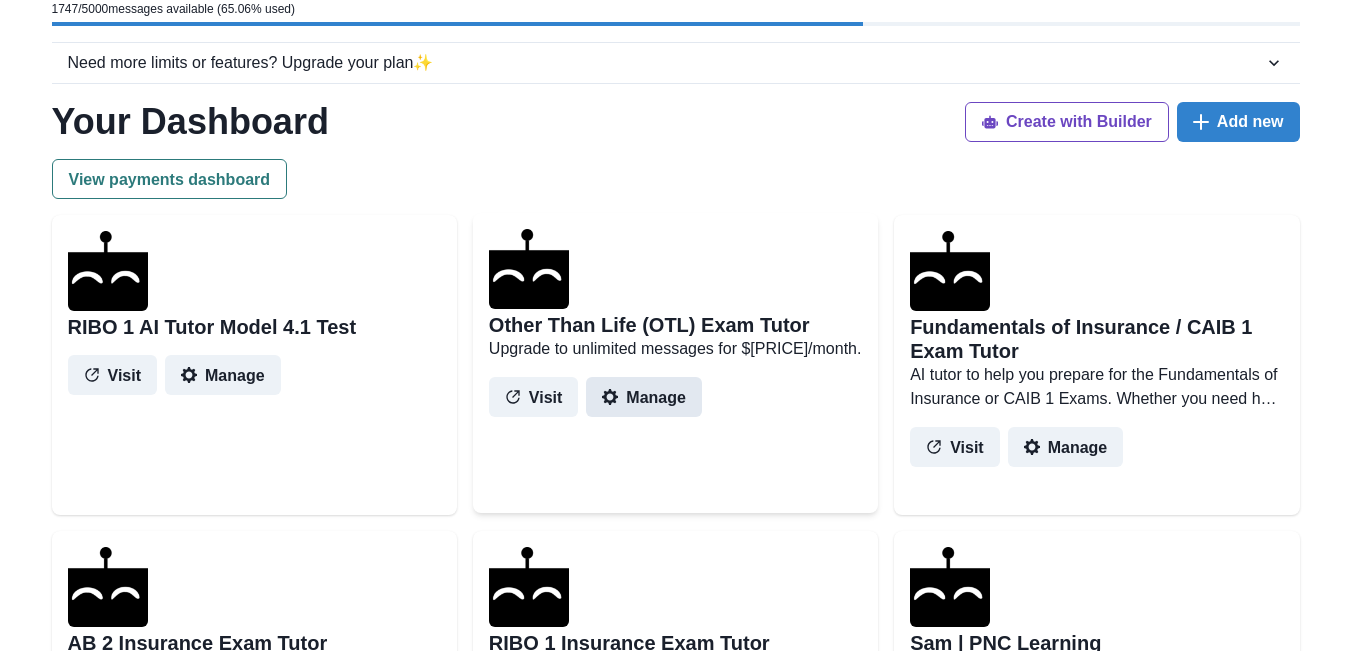 click on "Manage" at bounding box center (644, 397) 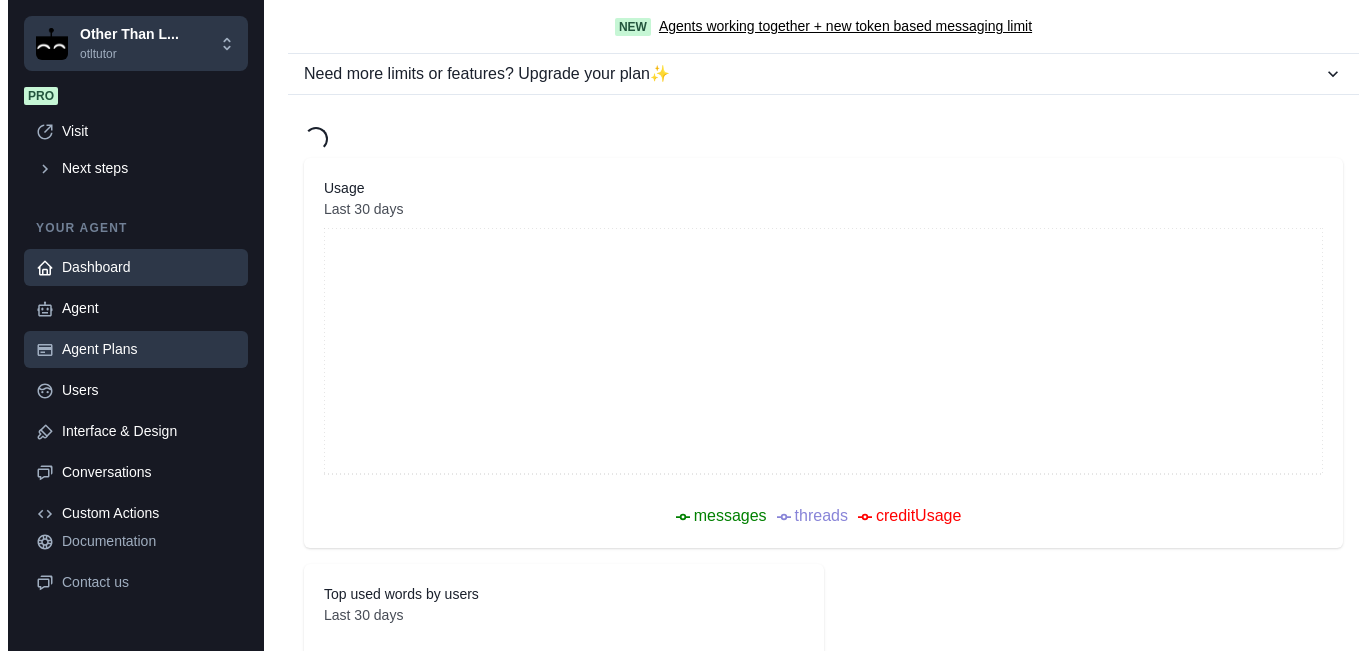 scroll, scrollTop: 0, scrollLeft: 0, axis: both 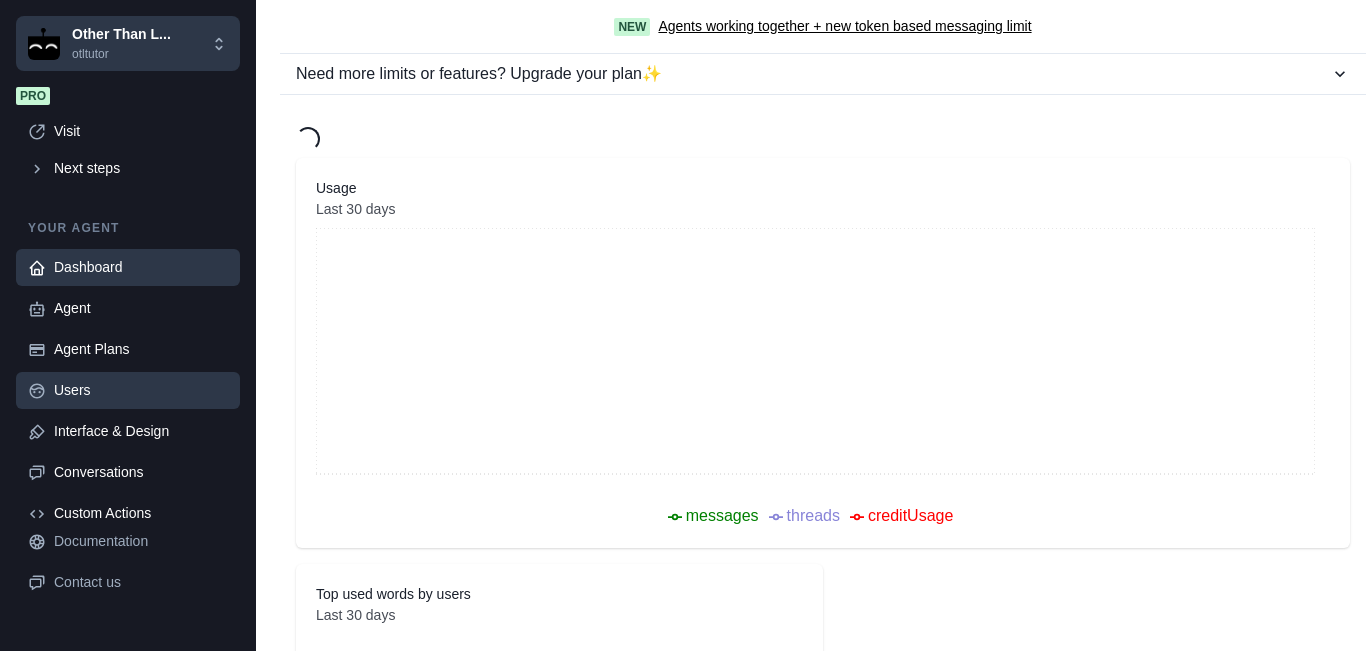 click on "Users" at bounding box center (141, 308) 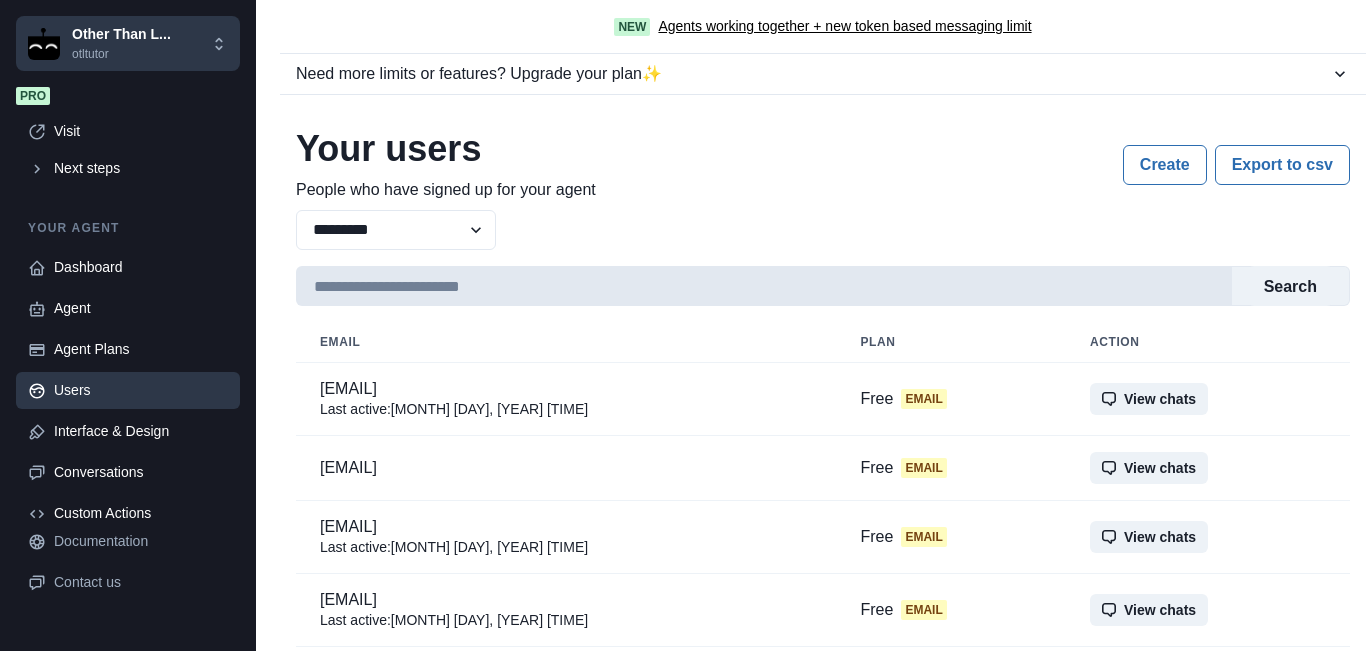 drag, startPoint x: 441, startPoint y: 275, endPoint x: 452, endPoint y: 285, distance: 14.866069 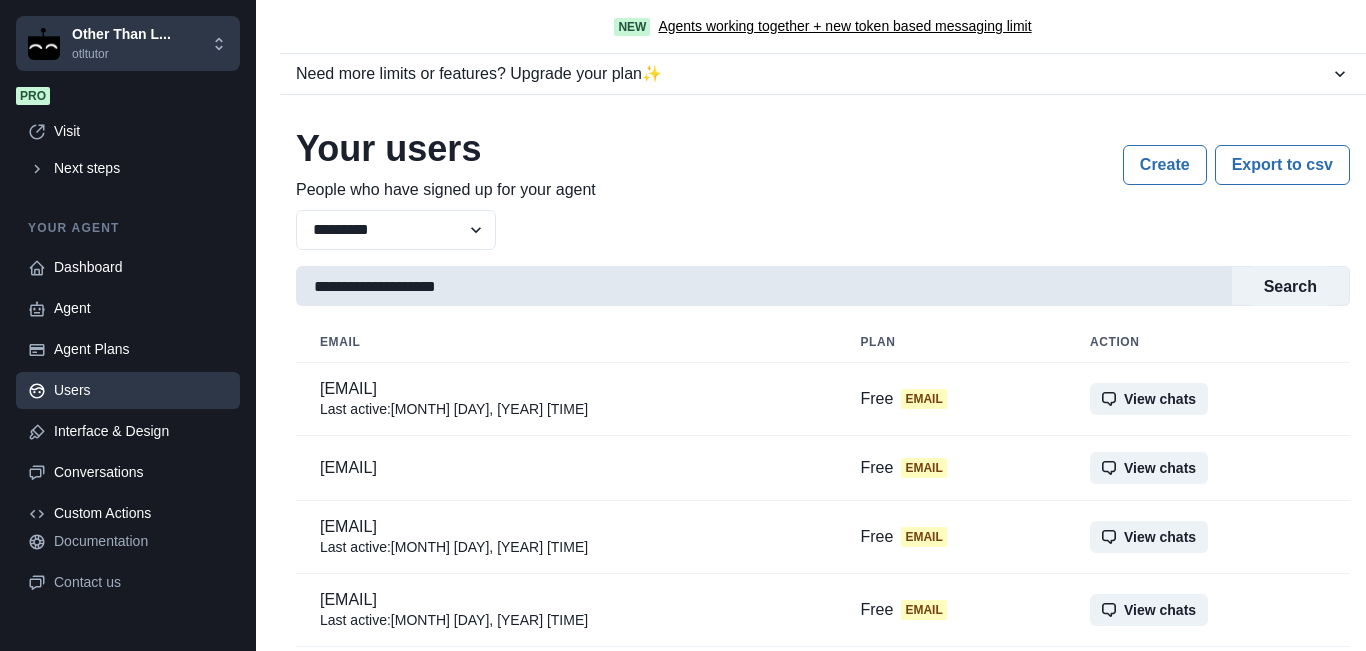 scroll, scrollTop: 0, scrollLeft: 0, axis: both 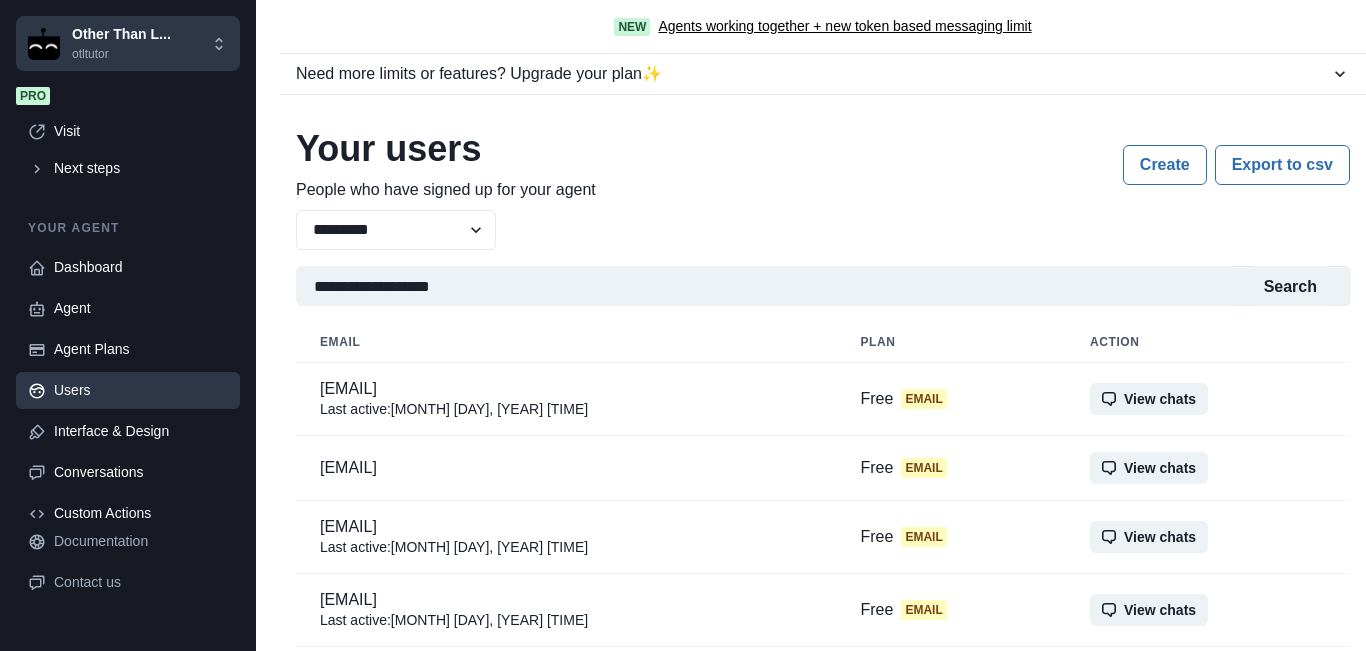 drag, startPoint x: 353, startPoint y: 287, endPoint x: 260, endPoint y: 291, distance: 93.08598 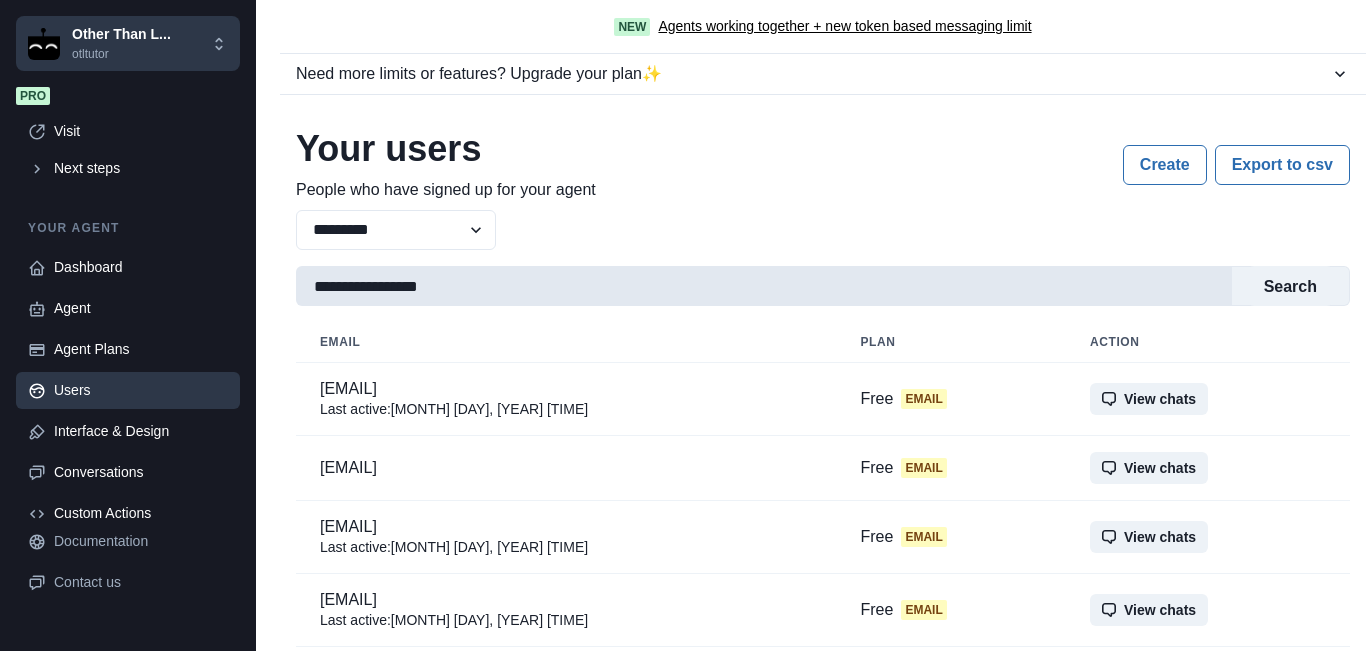 click on "**********" at bounding box center [764, 286] 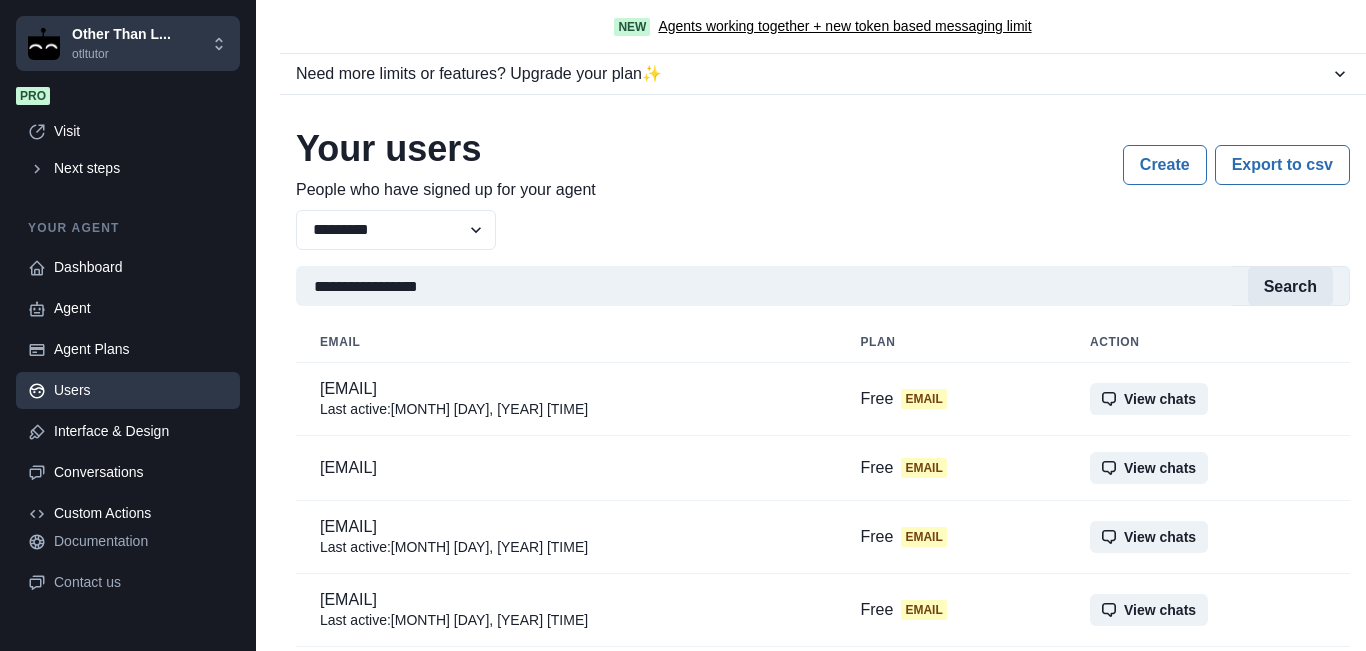 type on "**********" 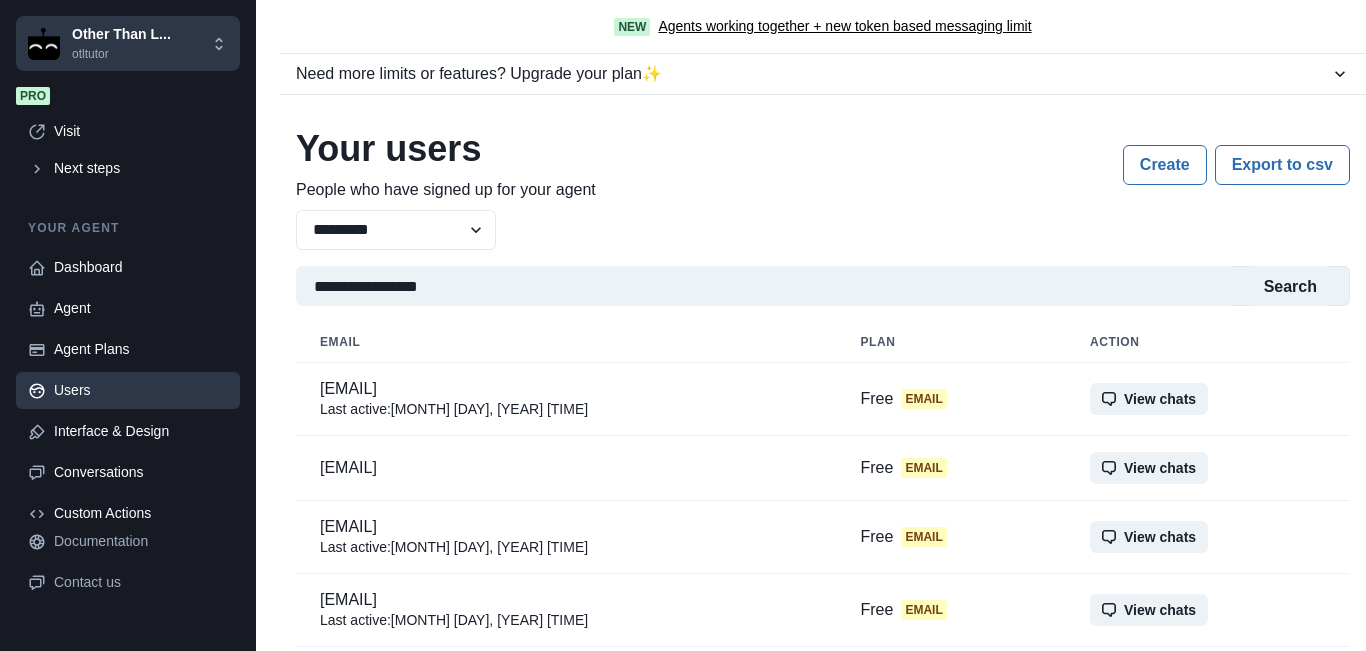 drag, startPoint x: 1283, startPoint y: 279, endPoint x: 1206, endPoint y: 367, distance: 116.9316 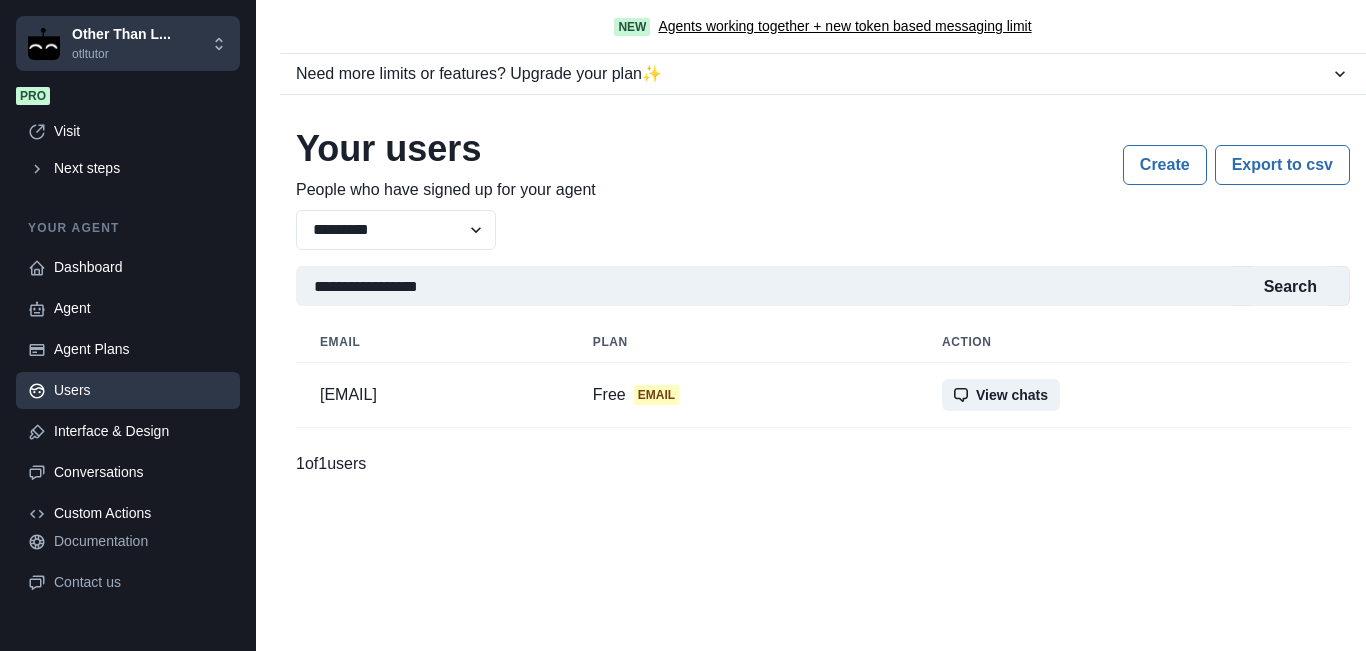 type 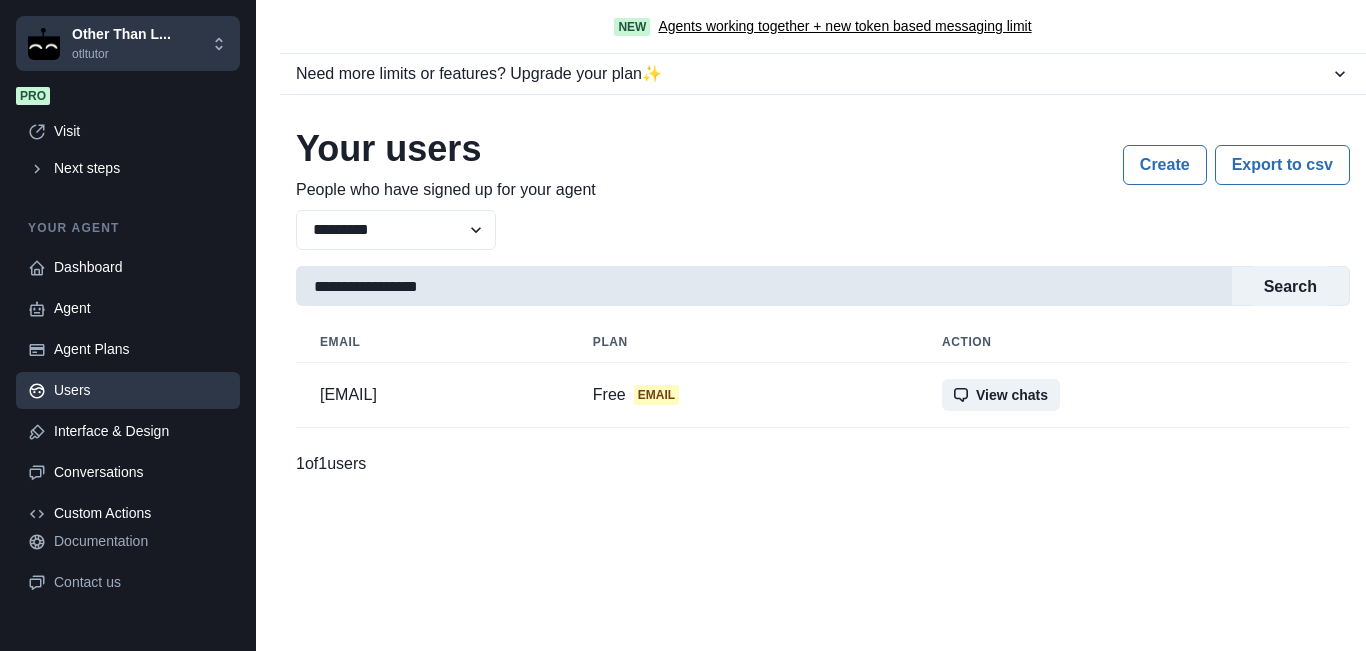 click on "**********" at bounding box center (764, 286) 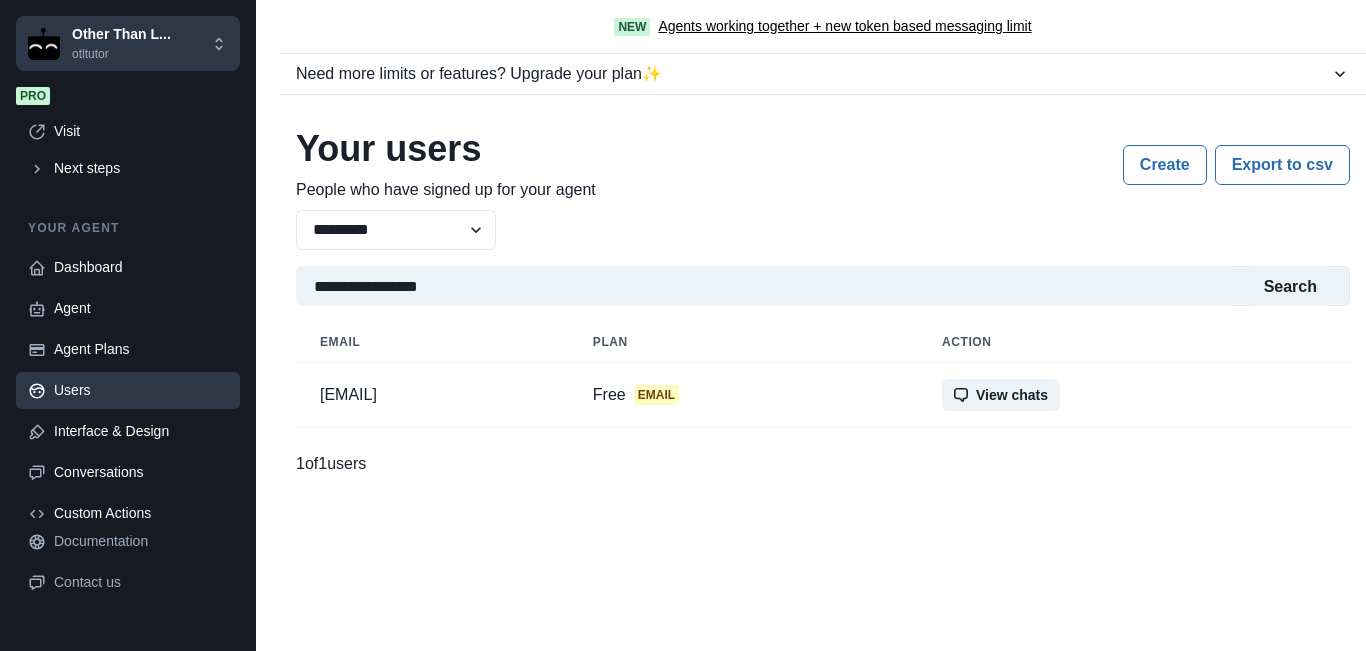 paste on "******" 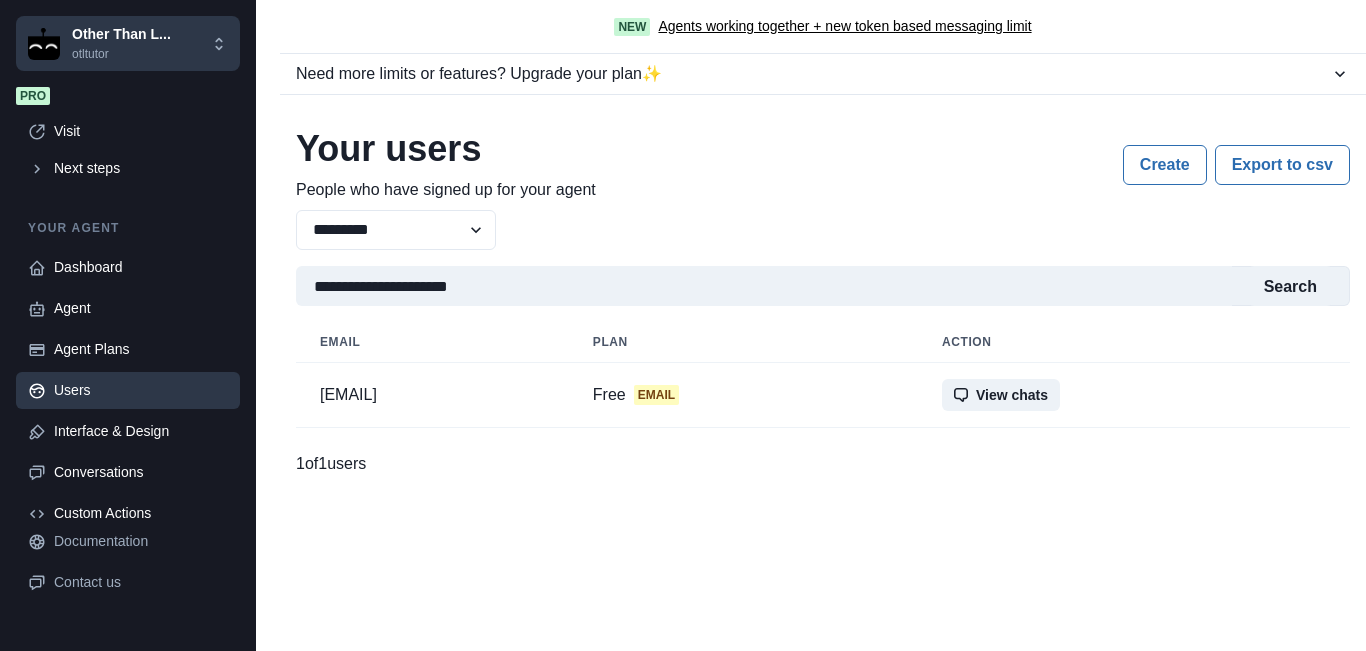 drag, startPoint x: 345, startPoint y: 283, endPoint x: 231, endPoint y: 283, distance: 114 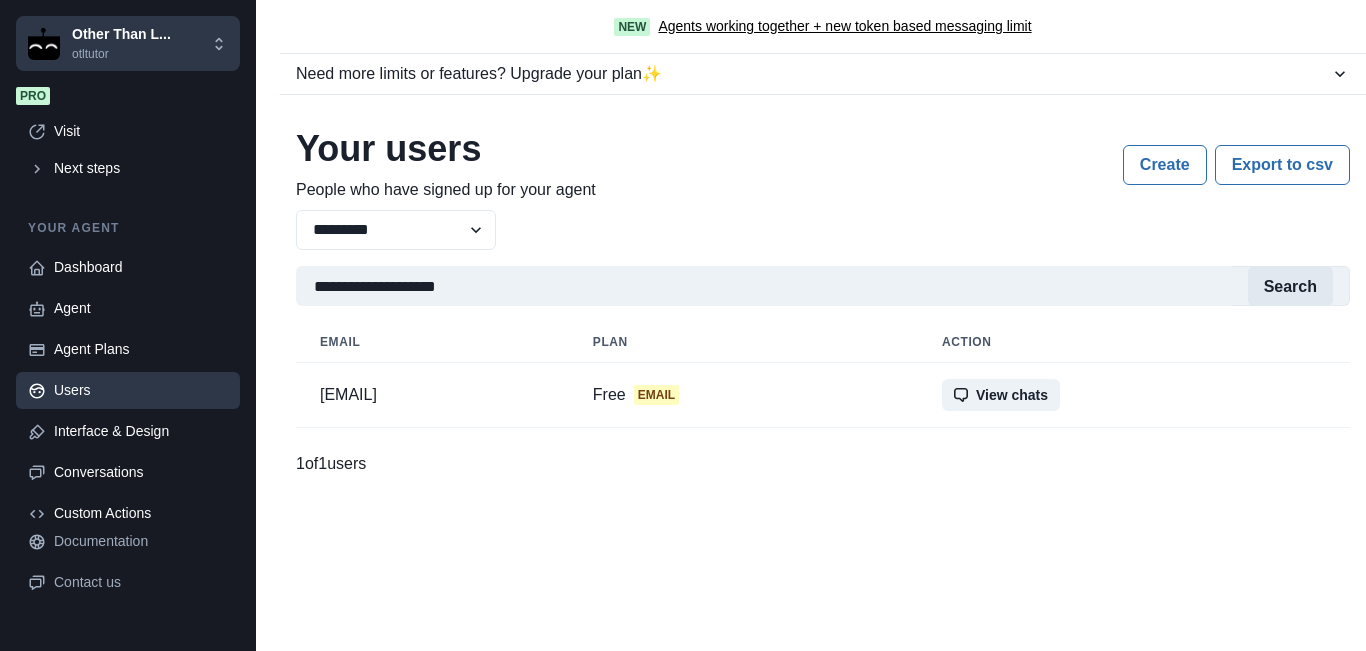 click on "Search" at bounding box center (1290, 286) 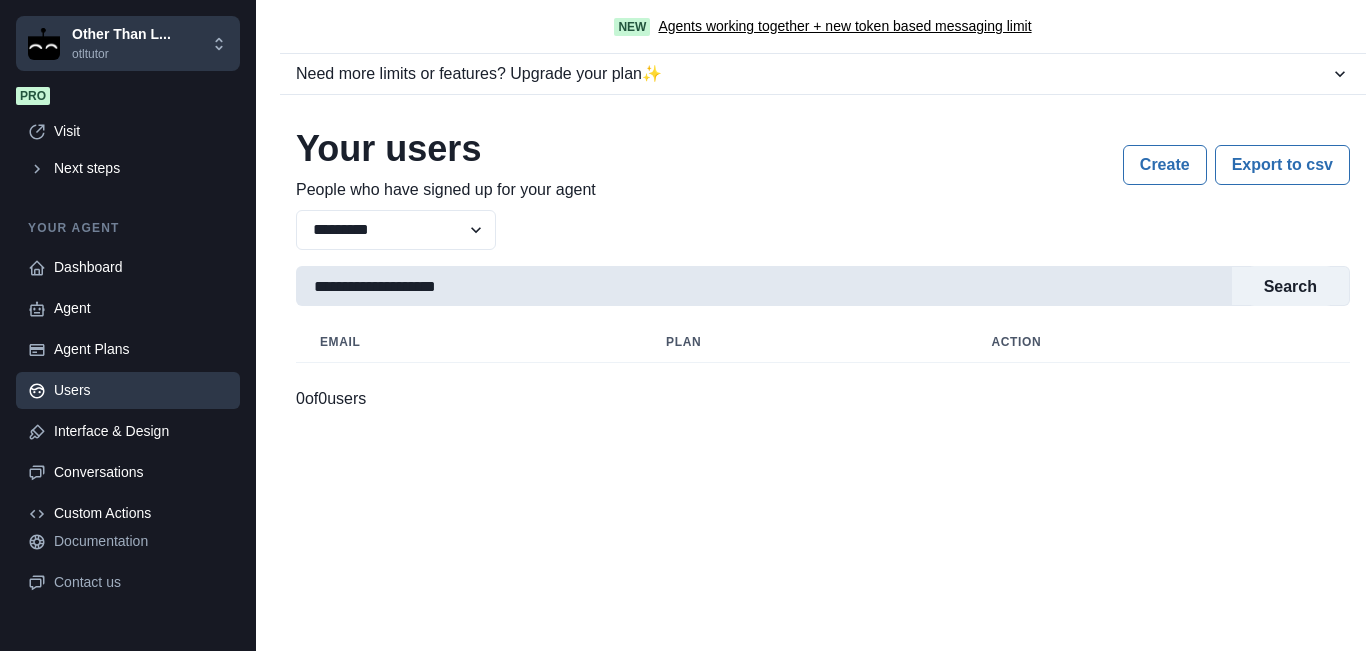 click on "**********" at bounding box center [764, 286] 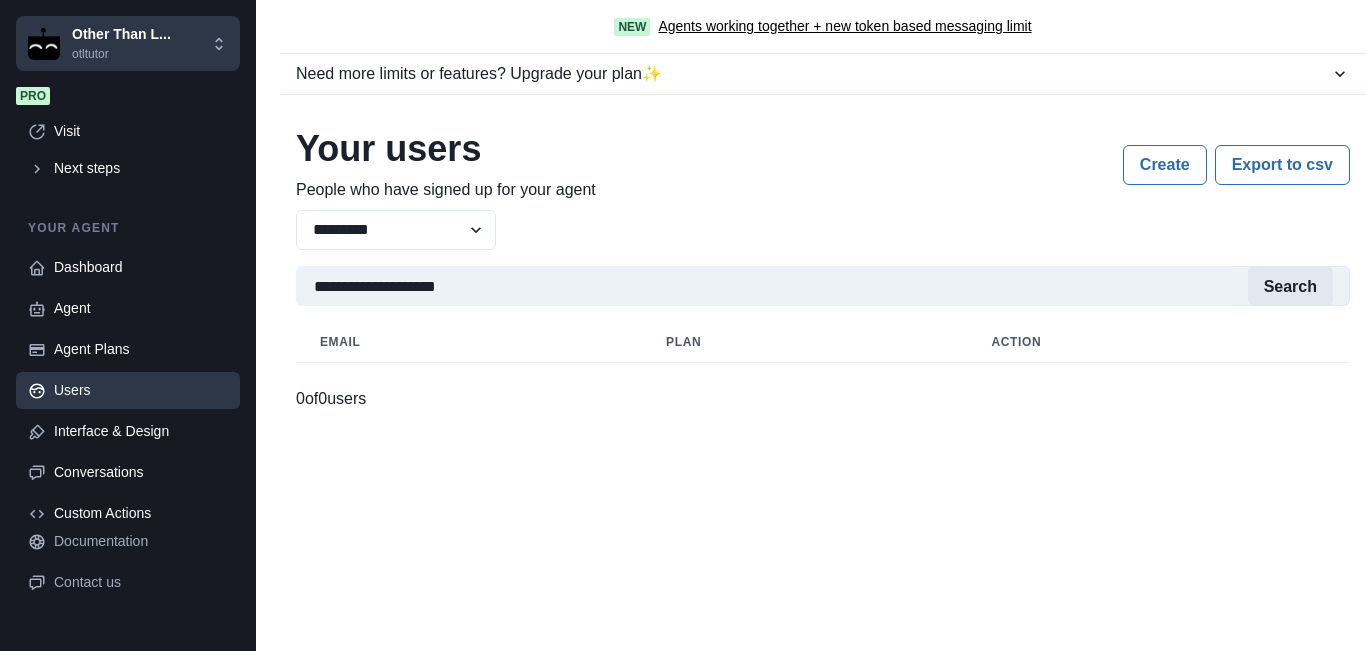 click on "Search" at bounding box center [1290, 286] 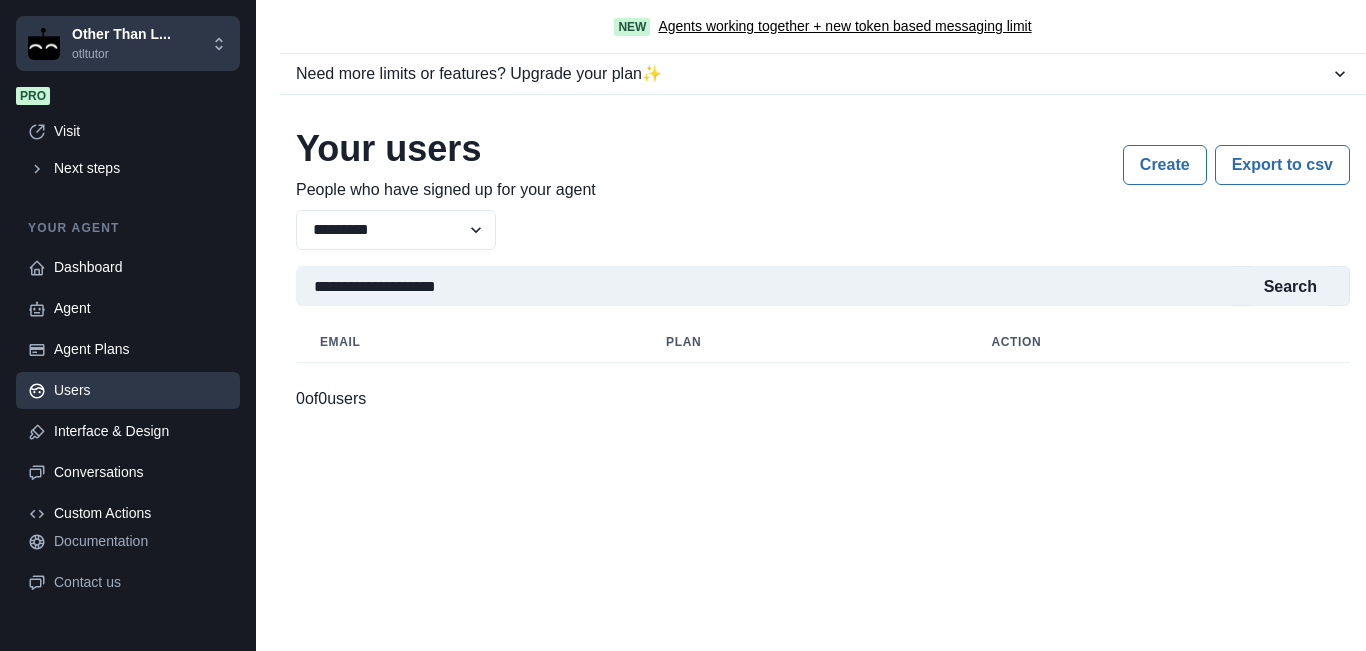 drag, startPoint x: 438, startPoint y: 292, endPoint x: 279, endPoint y: 285, distance: 159.154 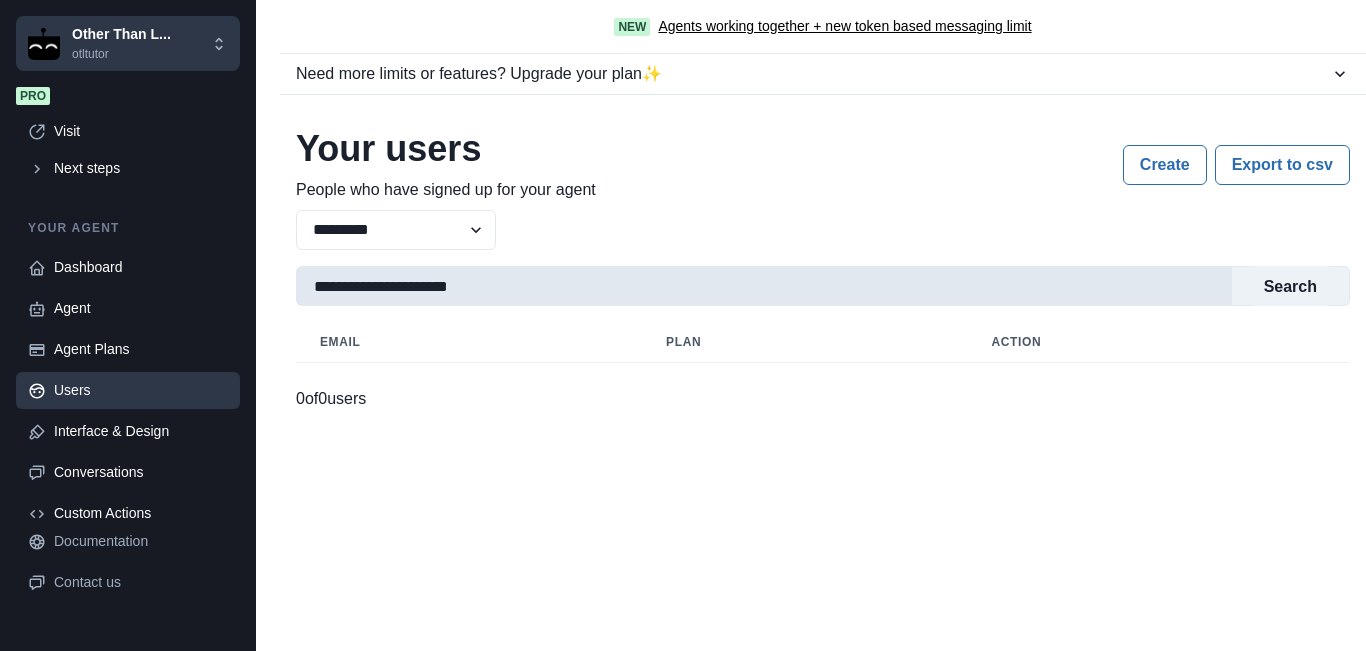click on "**********" at bounding box center (764, 286) 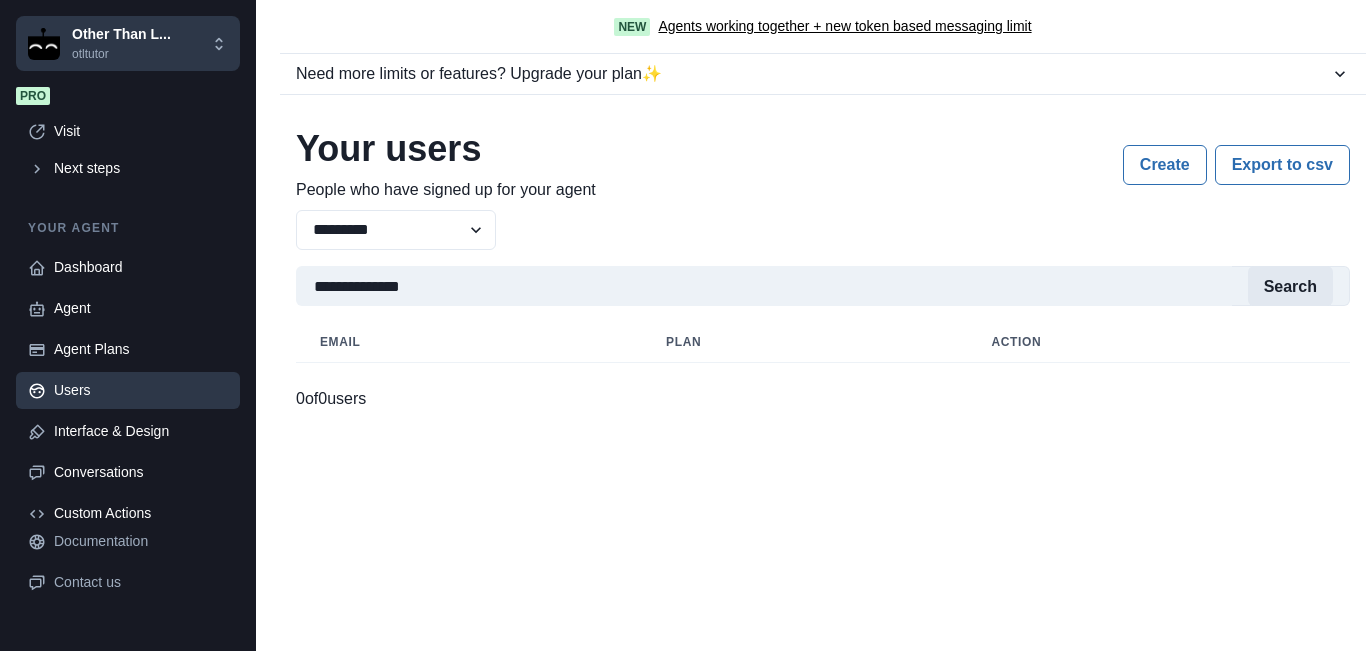 click on "Search" at bounding box center (1290, 286) 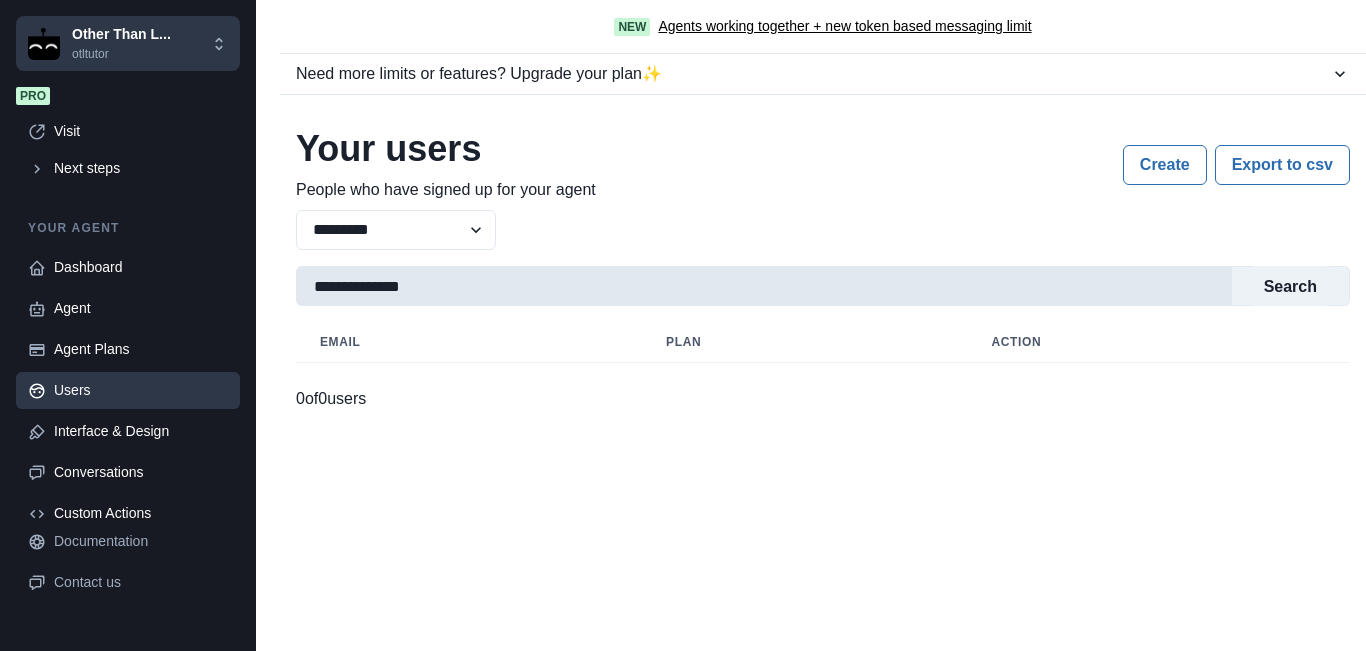 click on "**********" at bounding box center (764, 286) 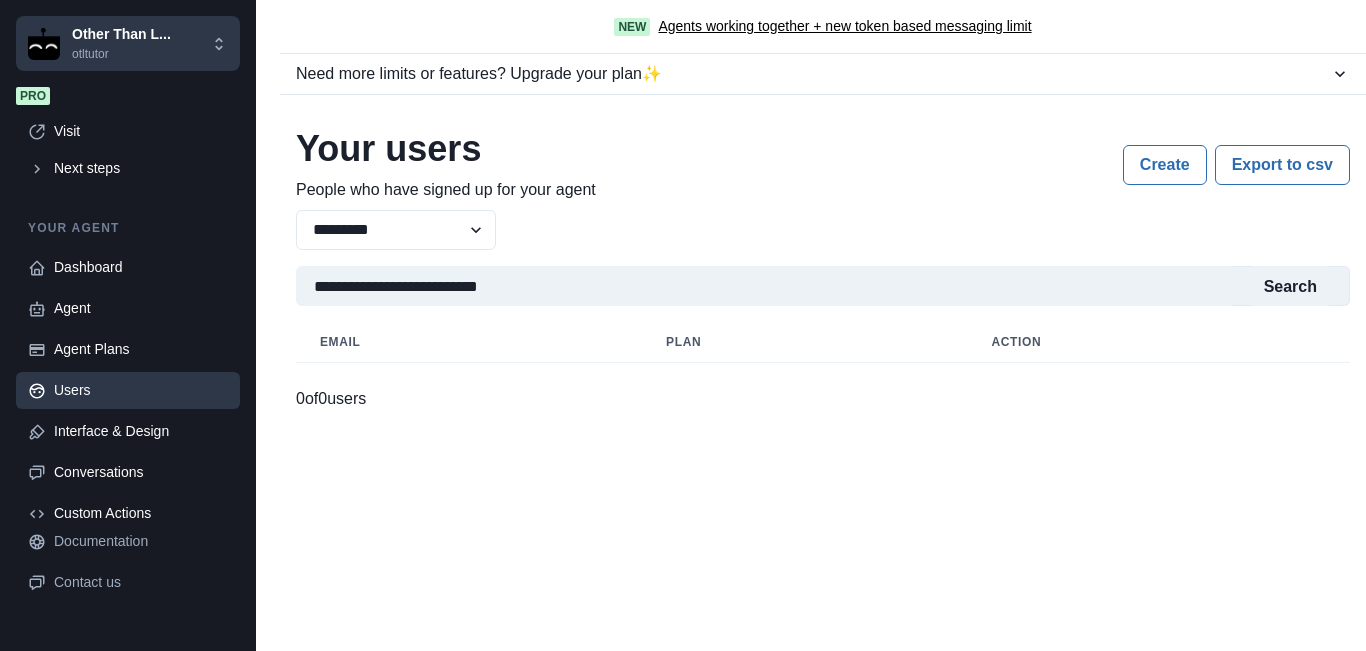 drag, startPoint x: 1258, startPoint y: 287, endPoint x: 1153, endPoint y: 338, distance: 116.73046 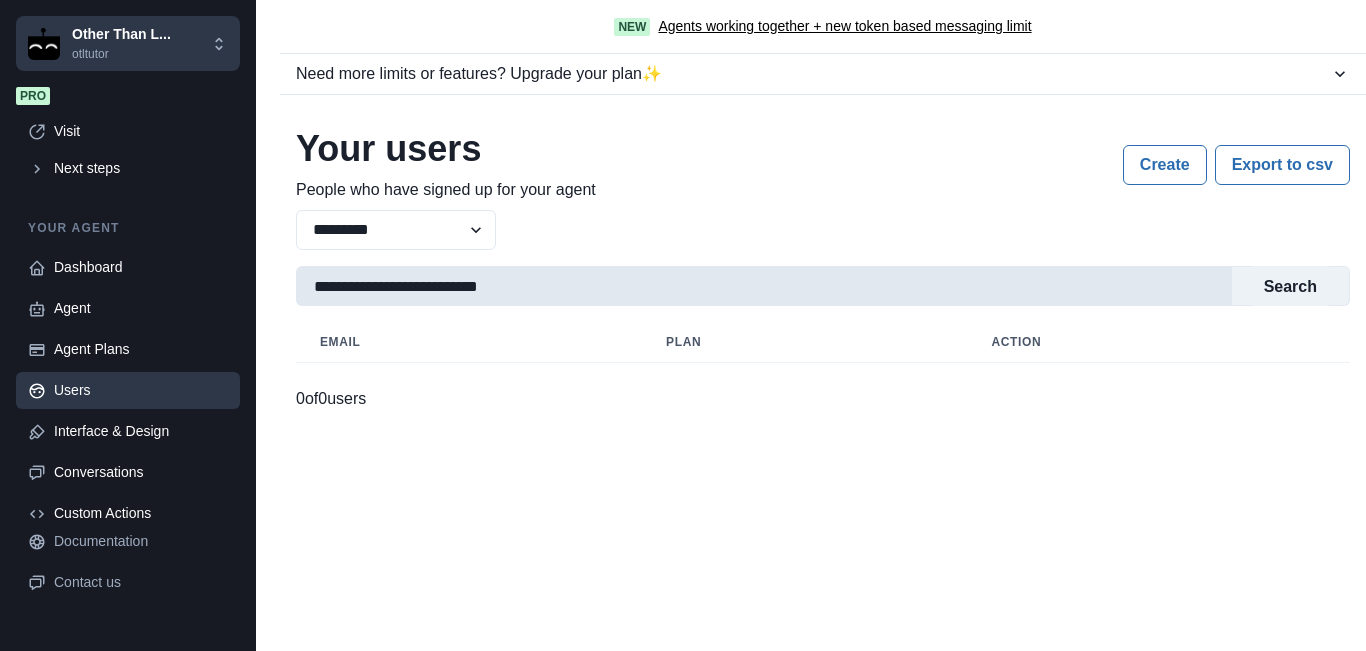 click on "**********" at bounding box center (764, 286) 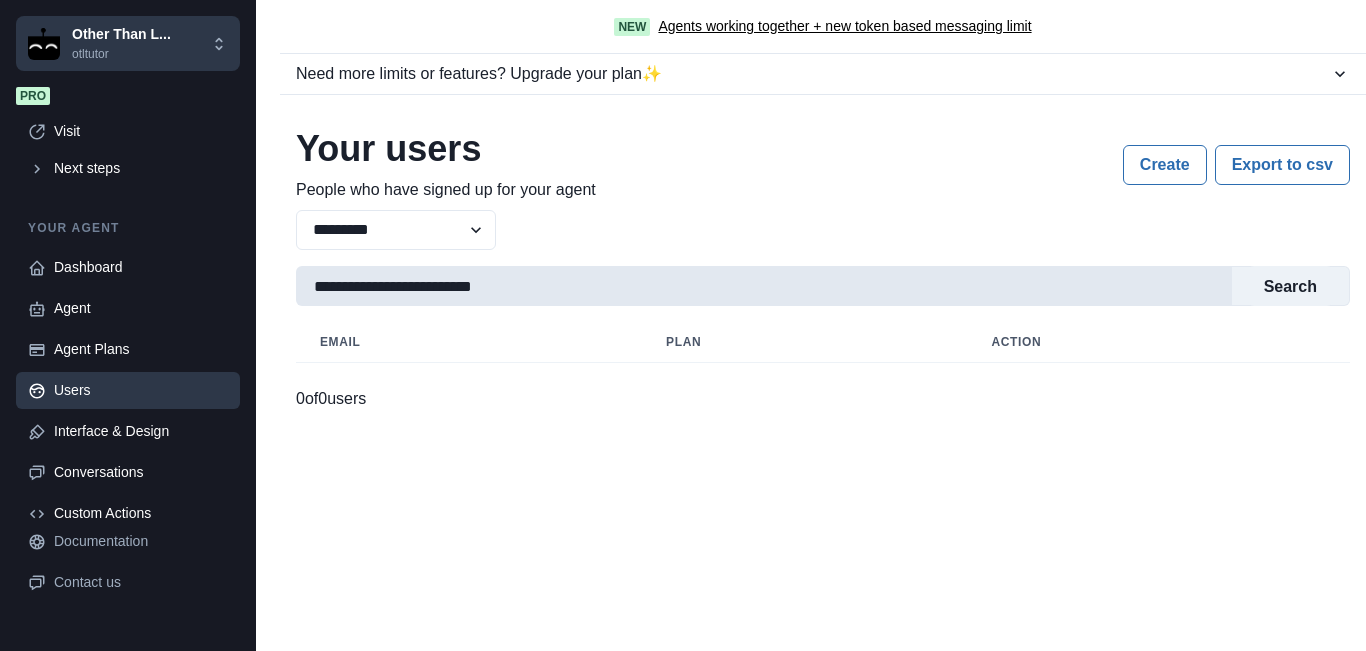 click on "**********" at bounding box center (764, 286) 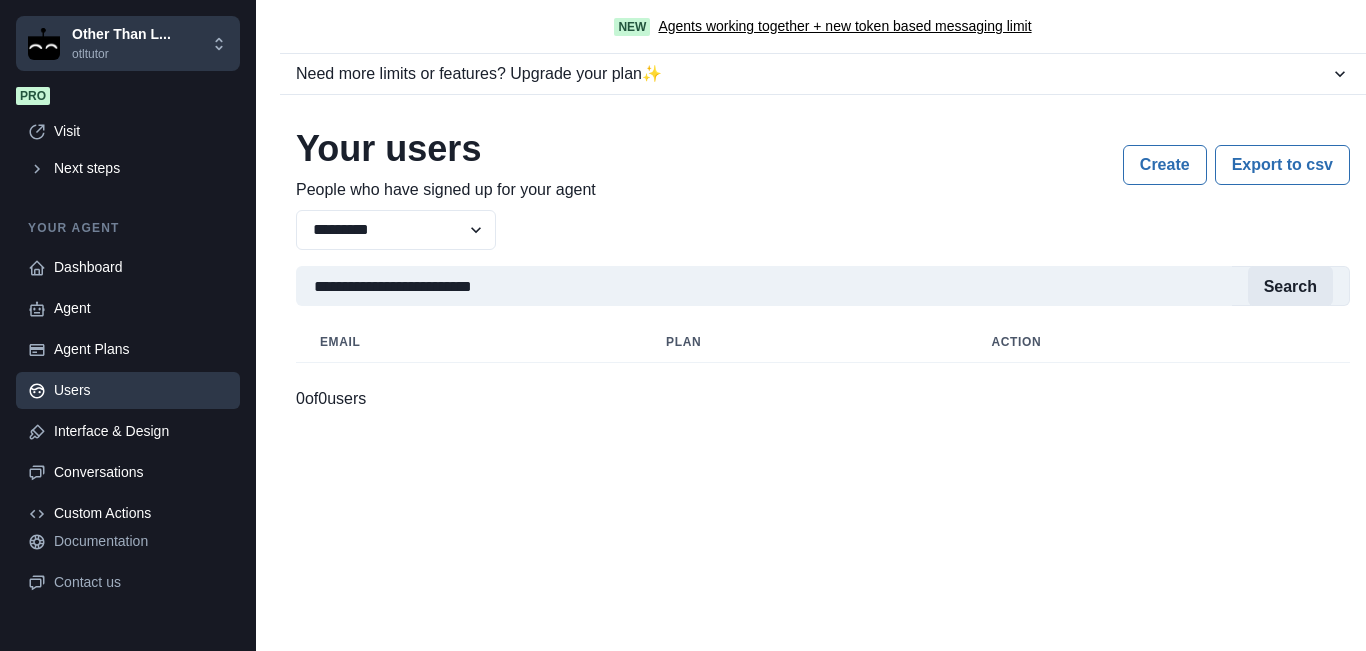 type on "**********" 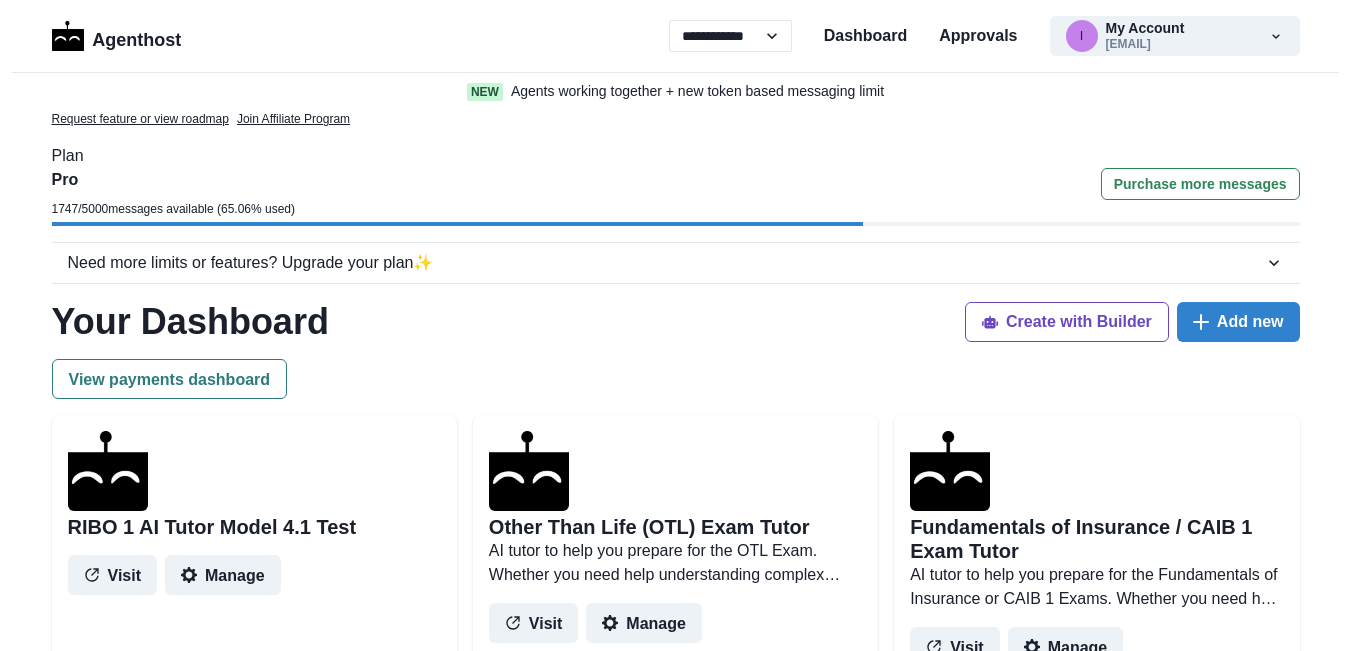 scroll, scrollTop: 400, scrollLeft: 0, axis: vertical 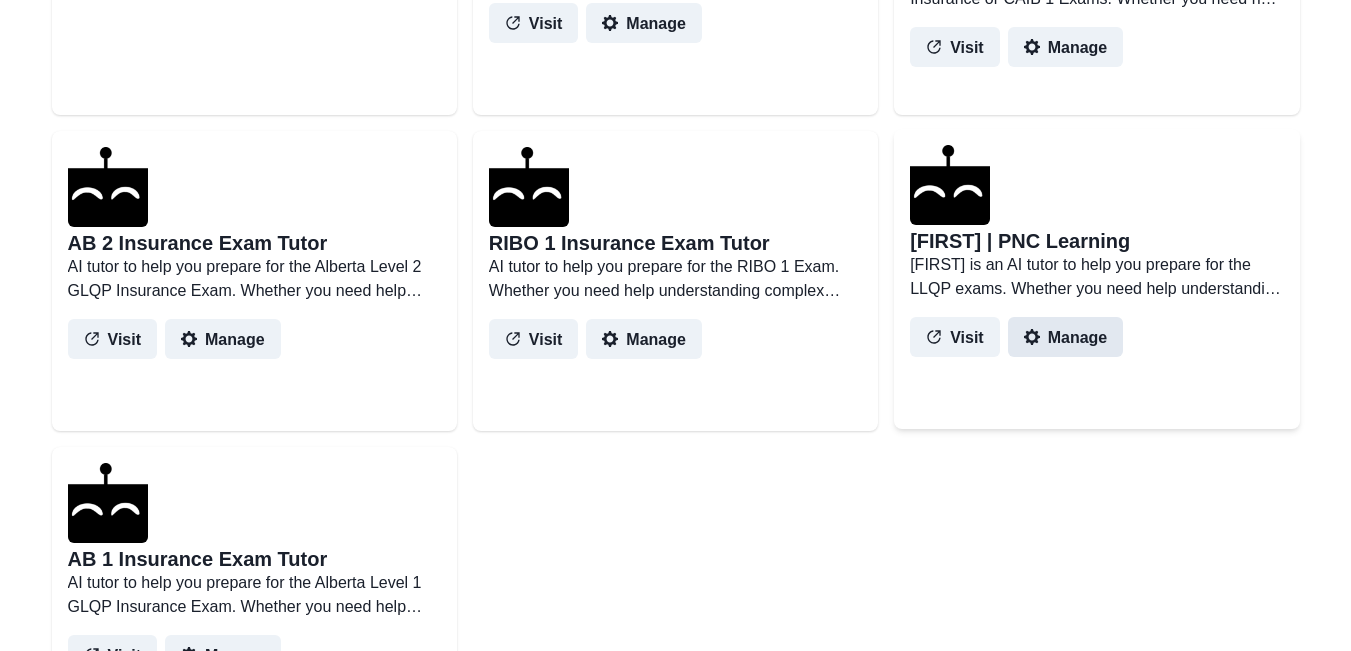 click on "Manage" at bounding box center [1066, 337] 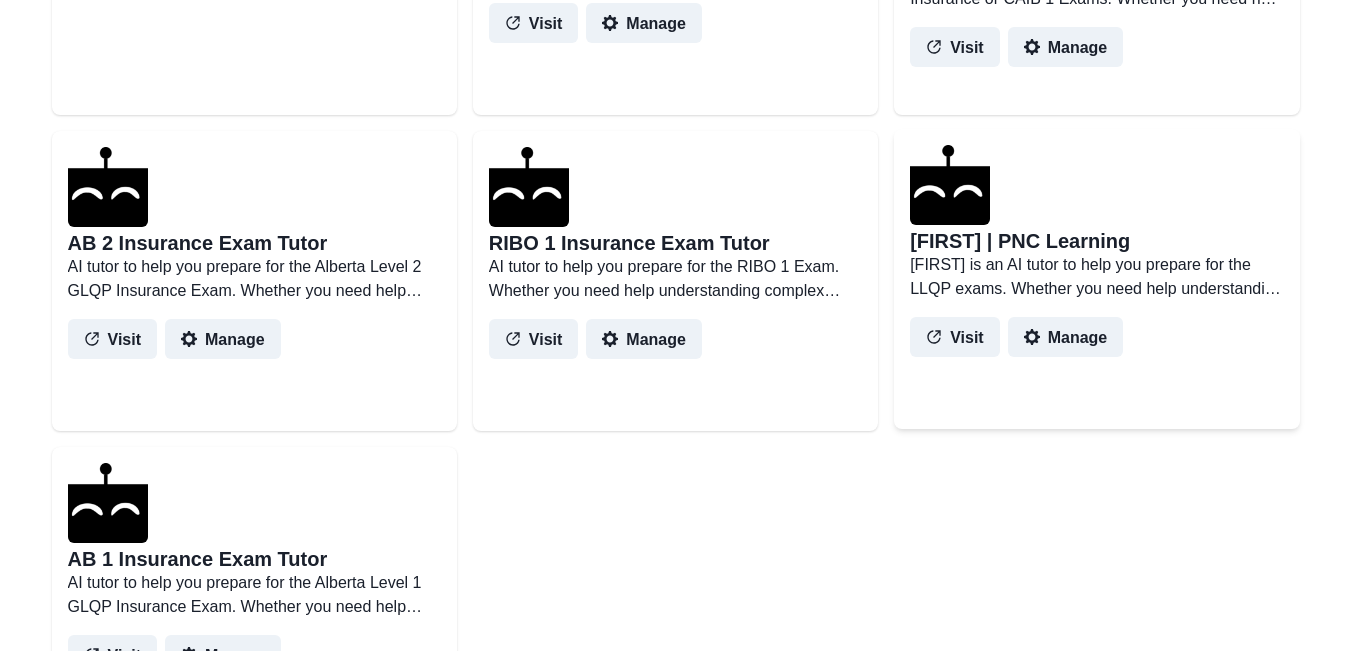 drag, startPoint x: 1079, startPoint y: 341, endPoint x: 998, endPoint y: 381, distance: 90.33826 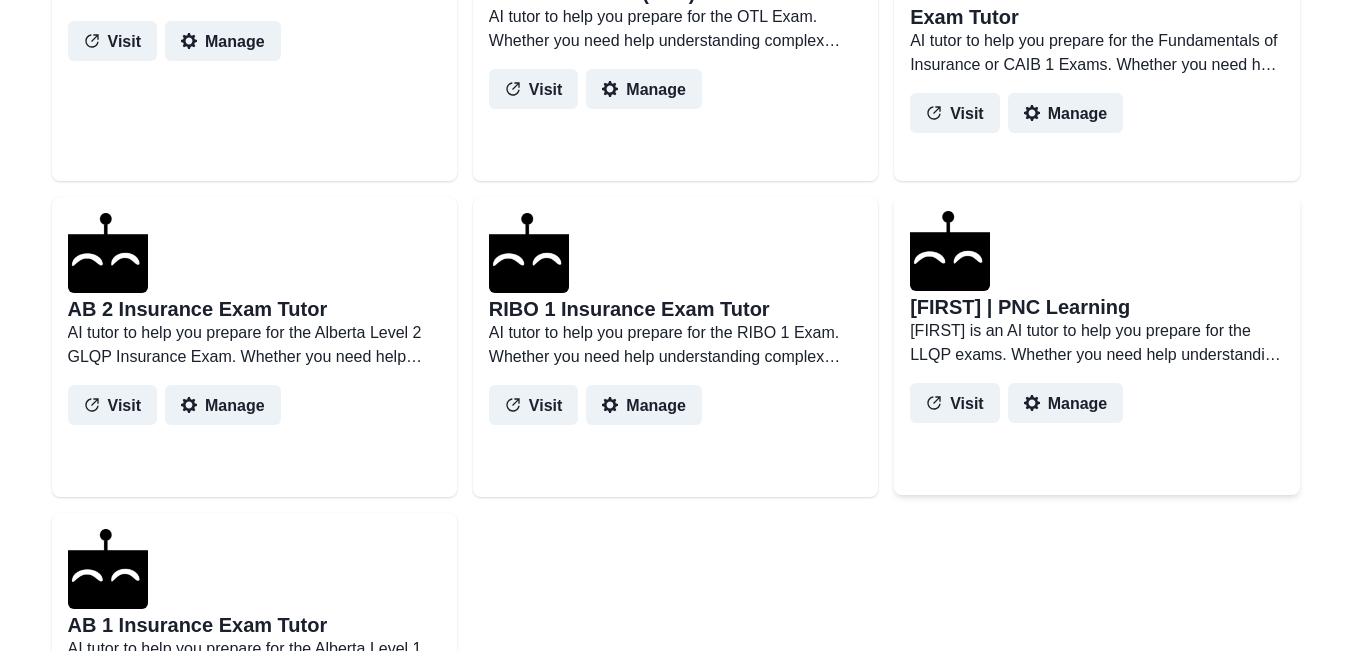 scroll, scrollTop: 500, scrollLeft: 0, axis: vertical 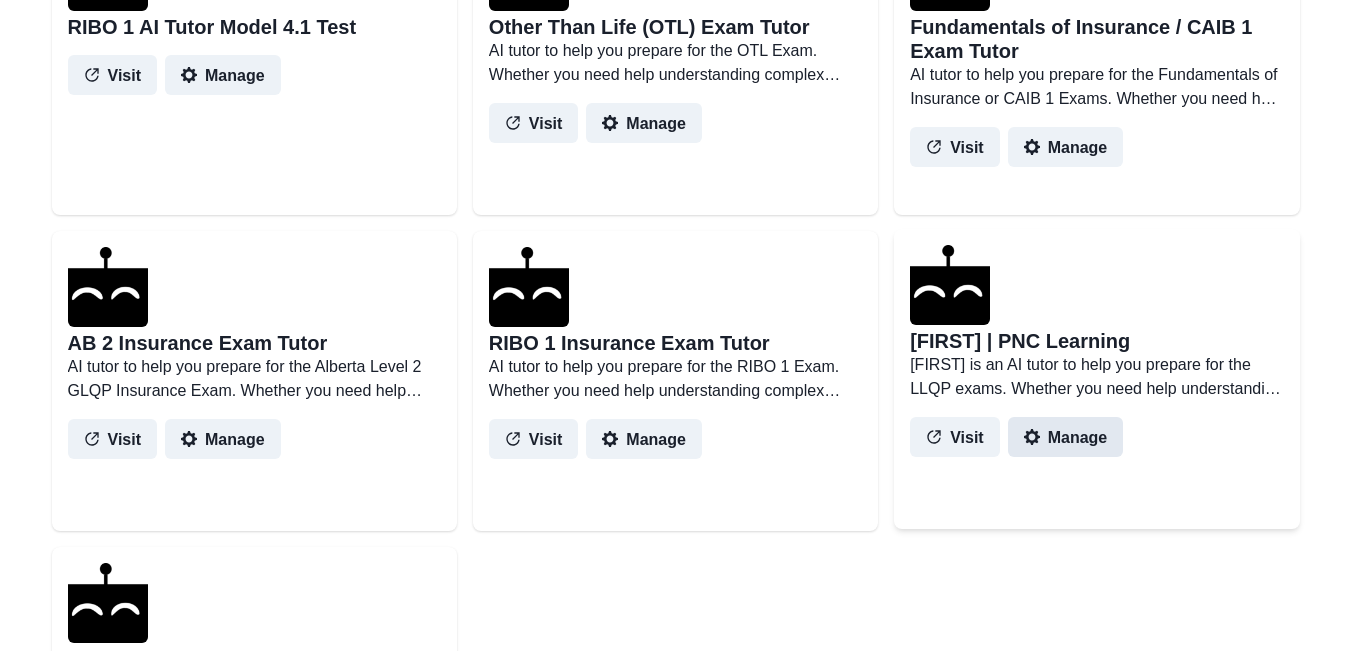 click on "Manage" at bounding box center (1066, 437) 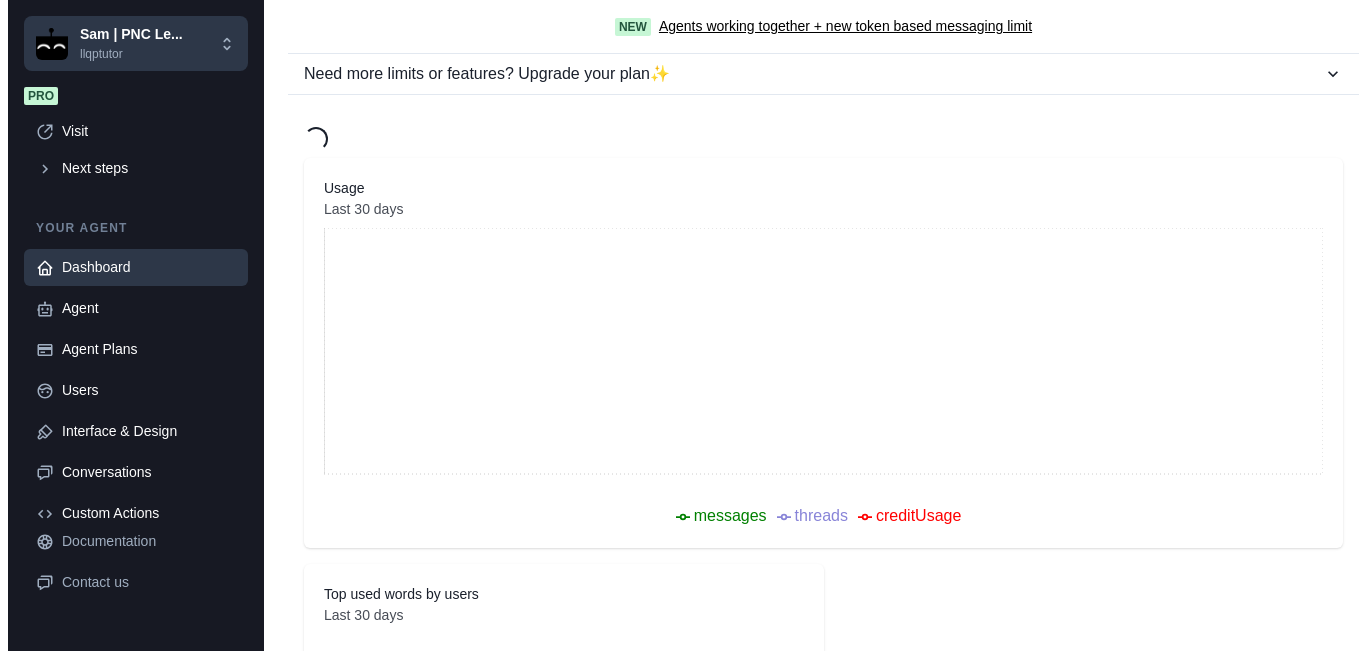 scroll, scrollTop: 0, scrollLeft: 0, axis: both 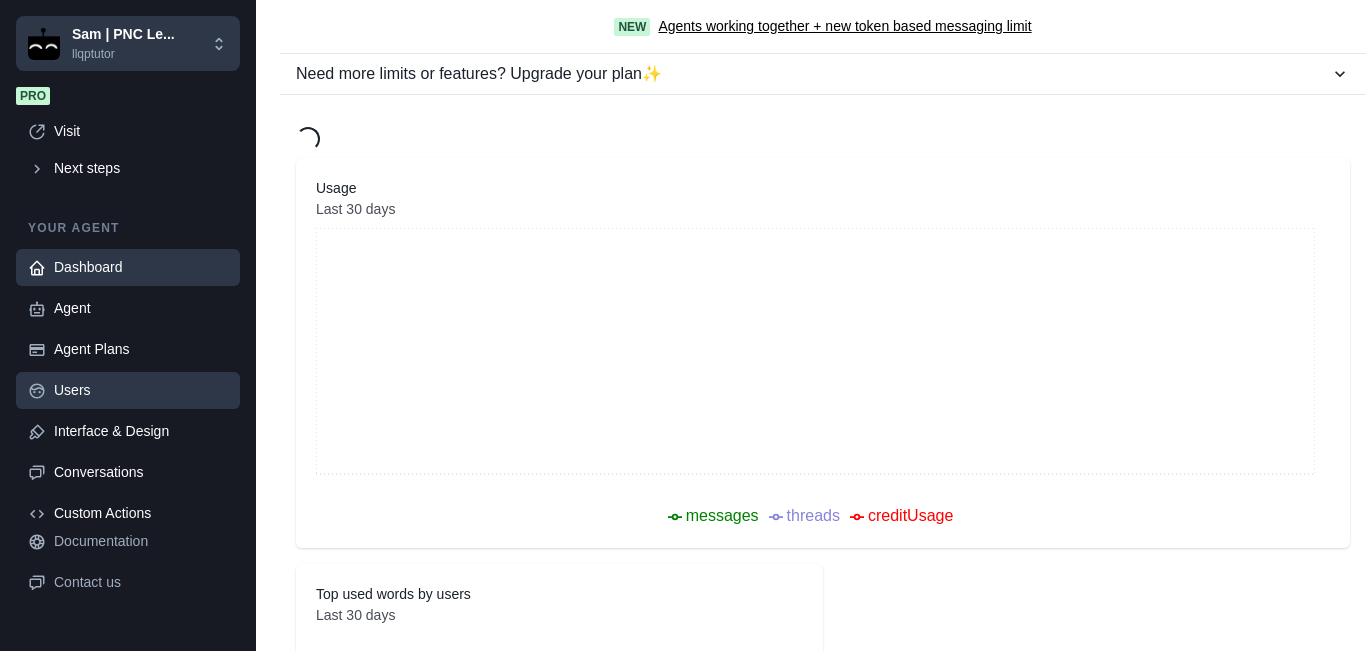click on "Users" at bounding box center (141, 308) 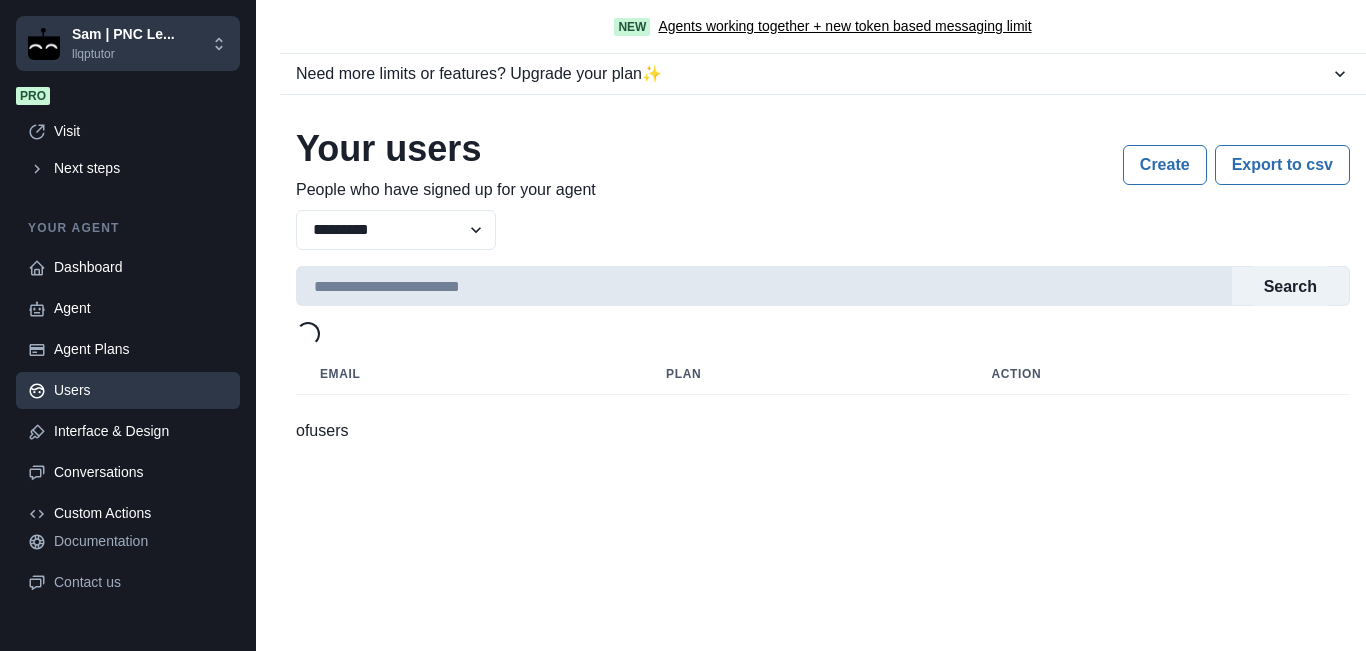 click at bounding box center [764, 286] 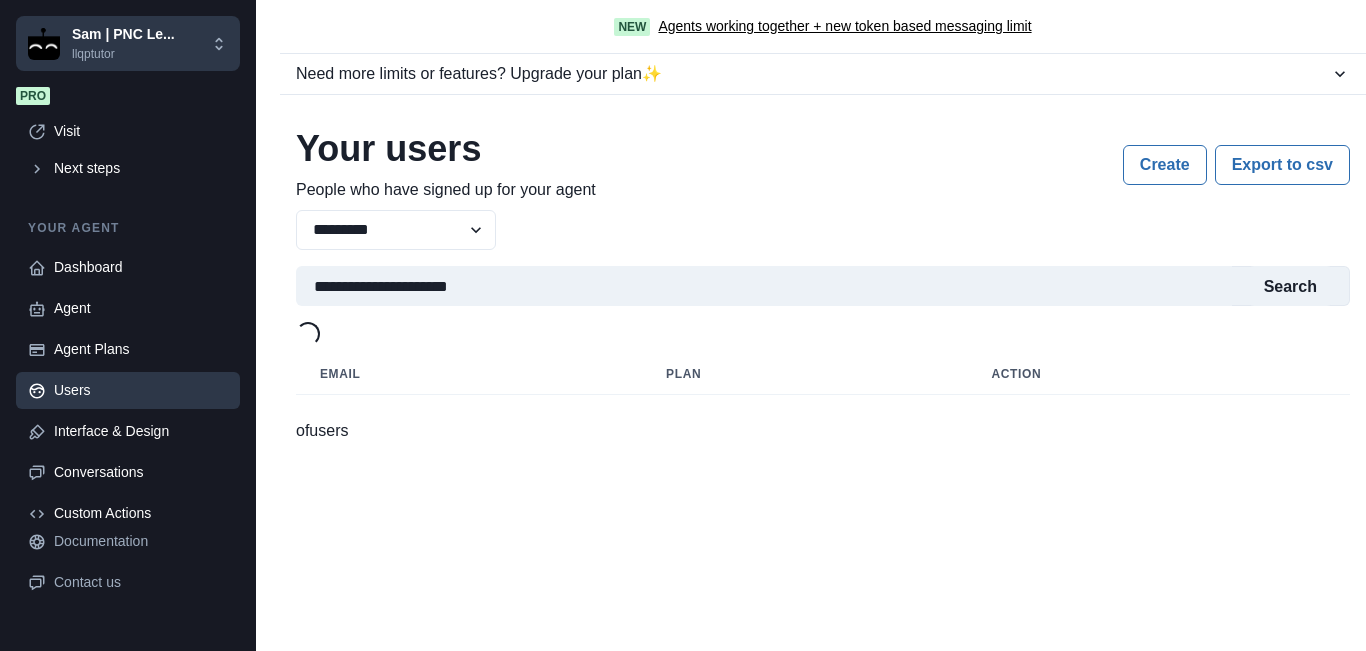 drag, startPoint x: 349, startPoint y: 279, endPoint x: 272, endPoint y: 283, distance: 77.10383 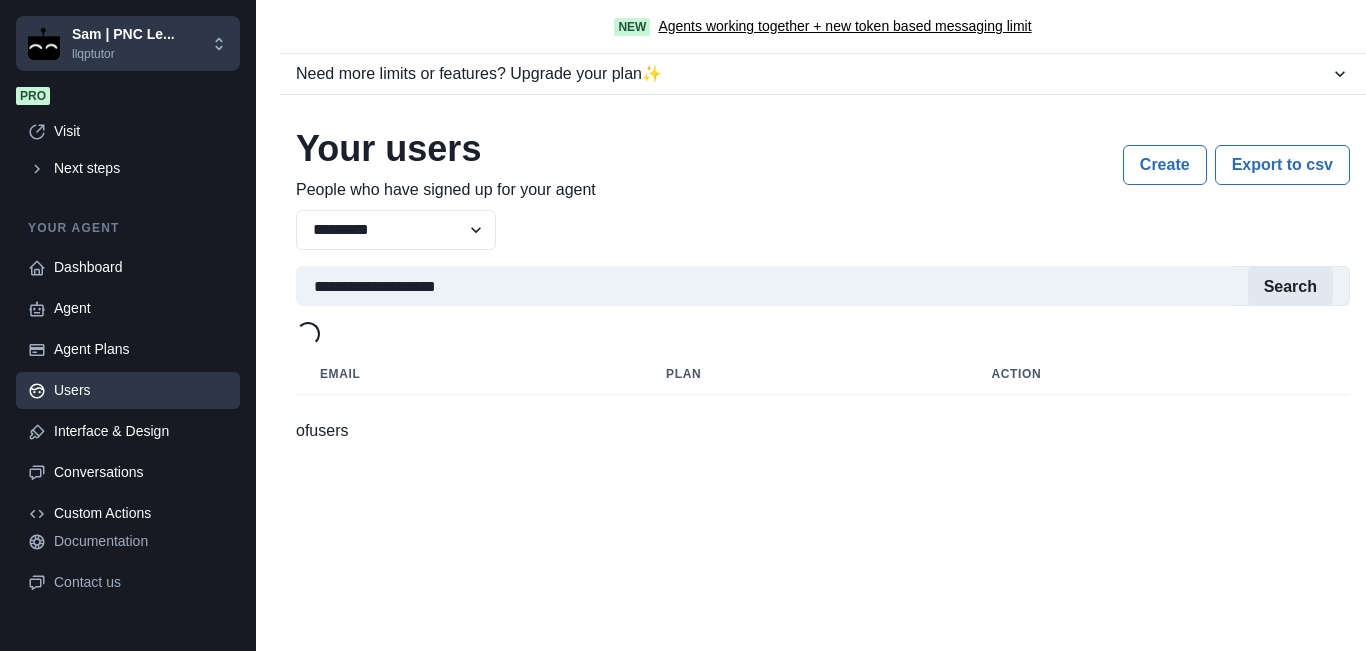 type on "**********" 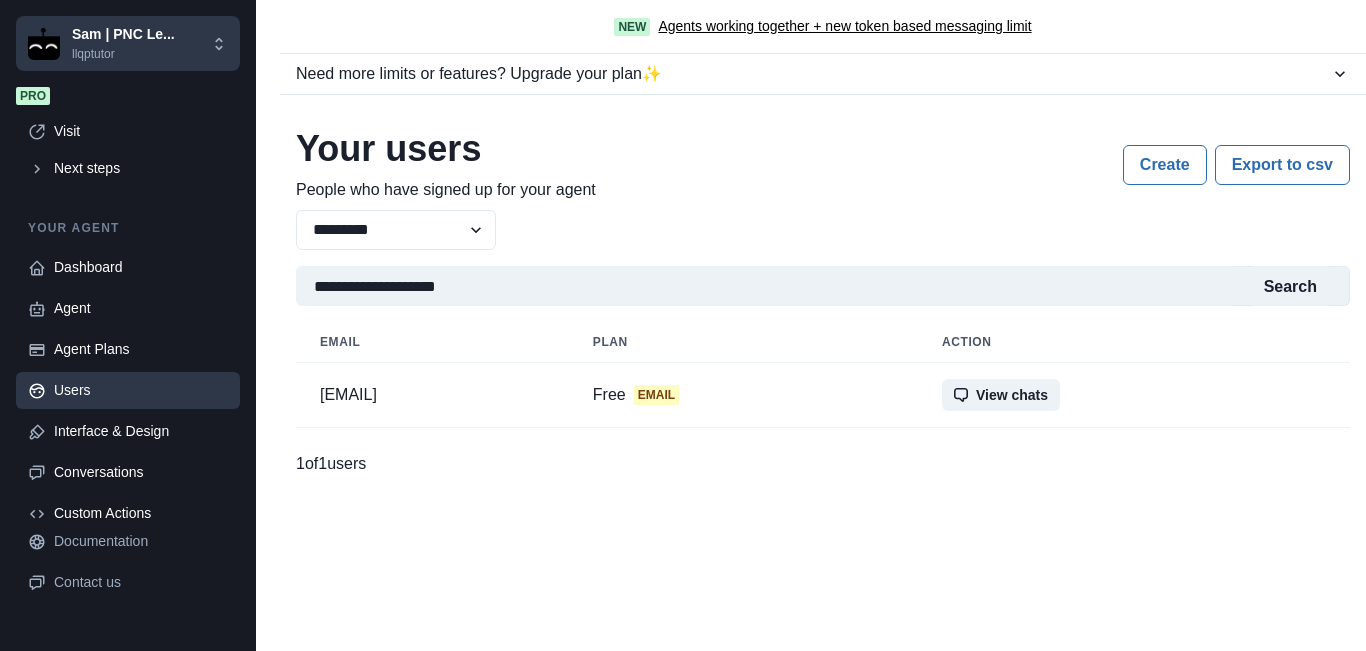 type 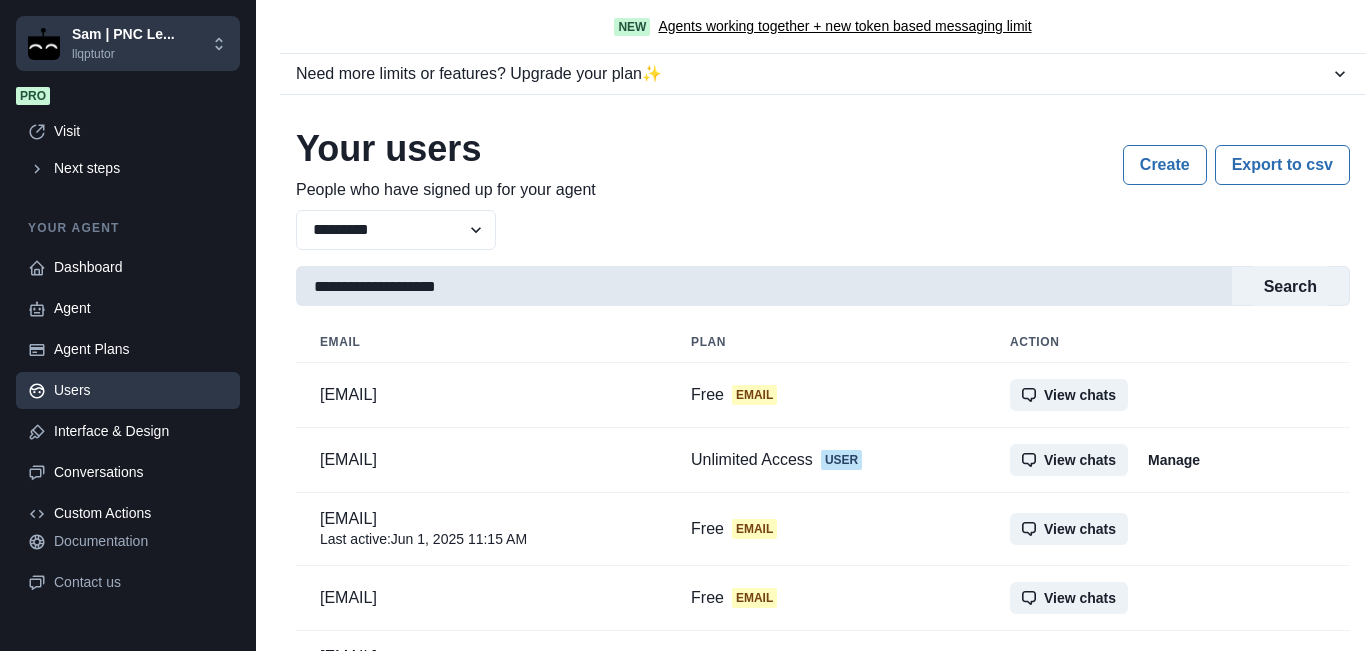 drag, startPoint x: 612, startPoint y: 280, endPoint x: 332, endPoint y: 284, distance: 280.02856 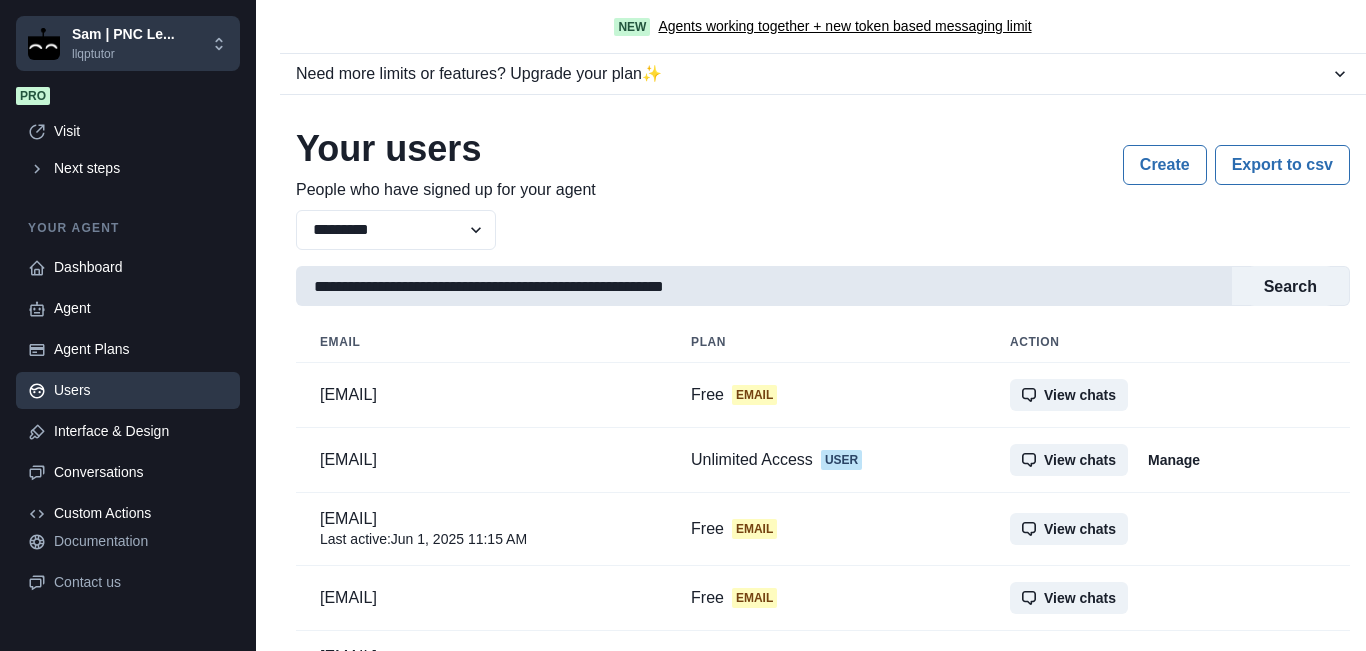 paste 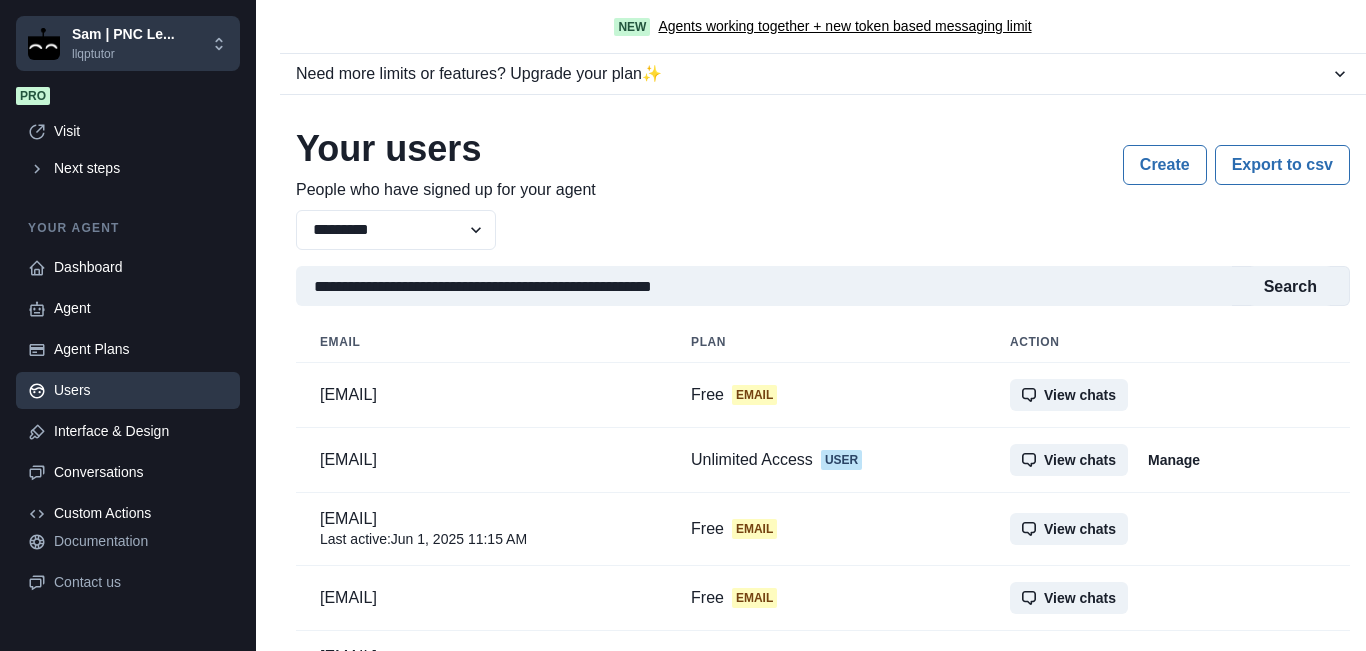 drag, startPoint x: 490, startPoint y: 287, endPoint x: 252, endPoint y: 287, distance: 238 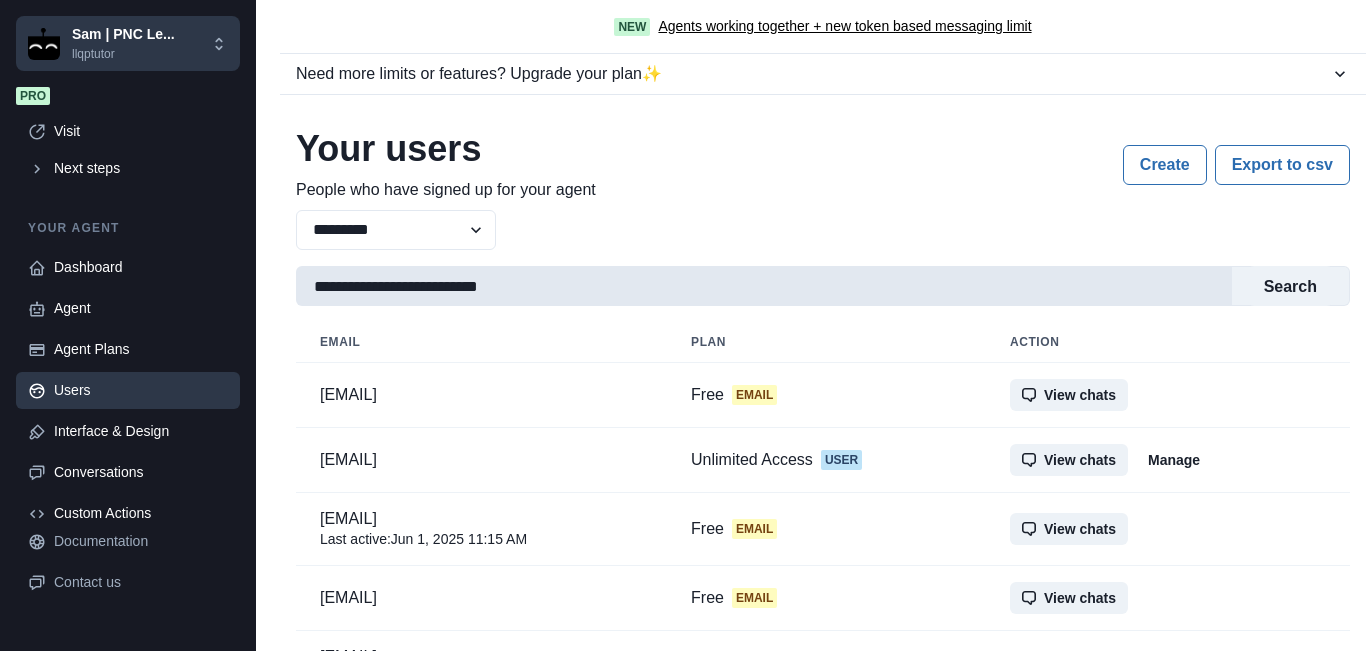 click on "**********" at bounding box center [764, 286] 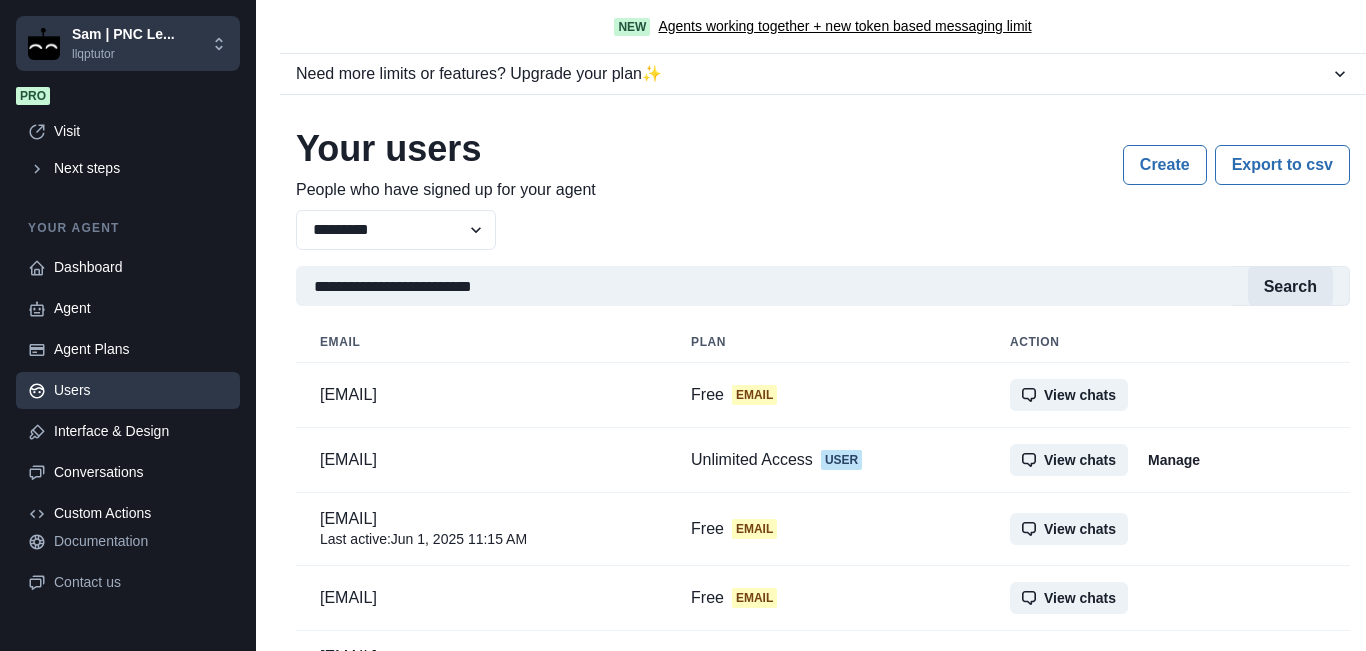 type on "**********" 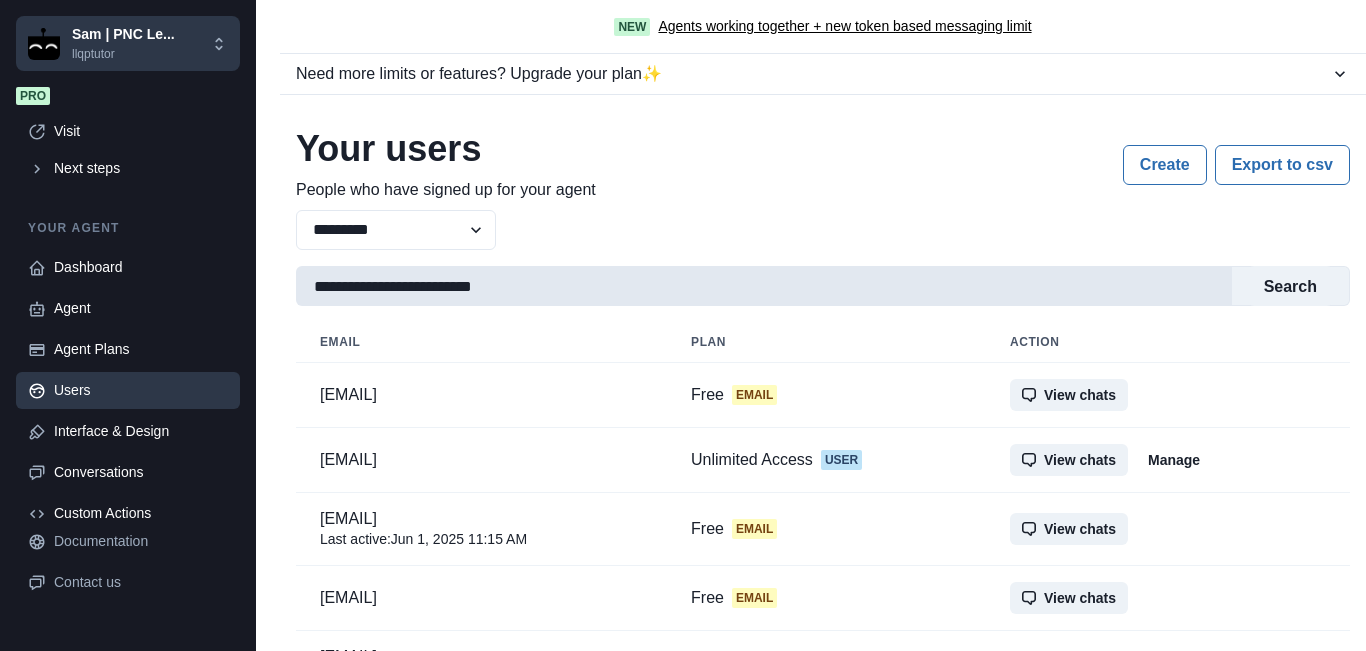 drag, startPoint x: 1296, startPoint y: 290, endPoint x: 1173, endPoint y: 295, distance: 123.101585 